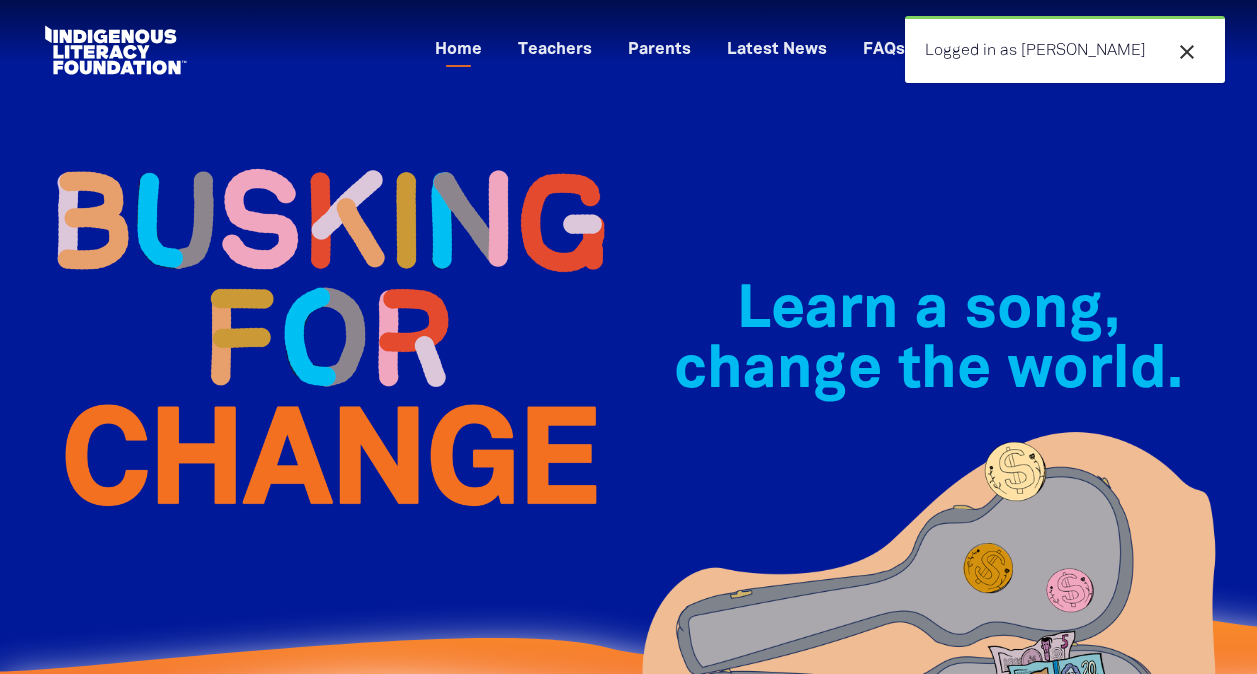 scroll, scrollTop: 0, scrollLeft: 0, axis: both 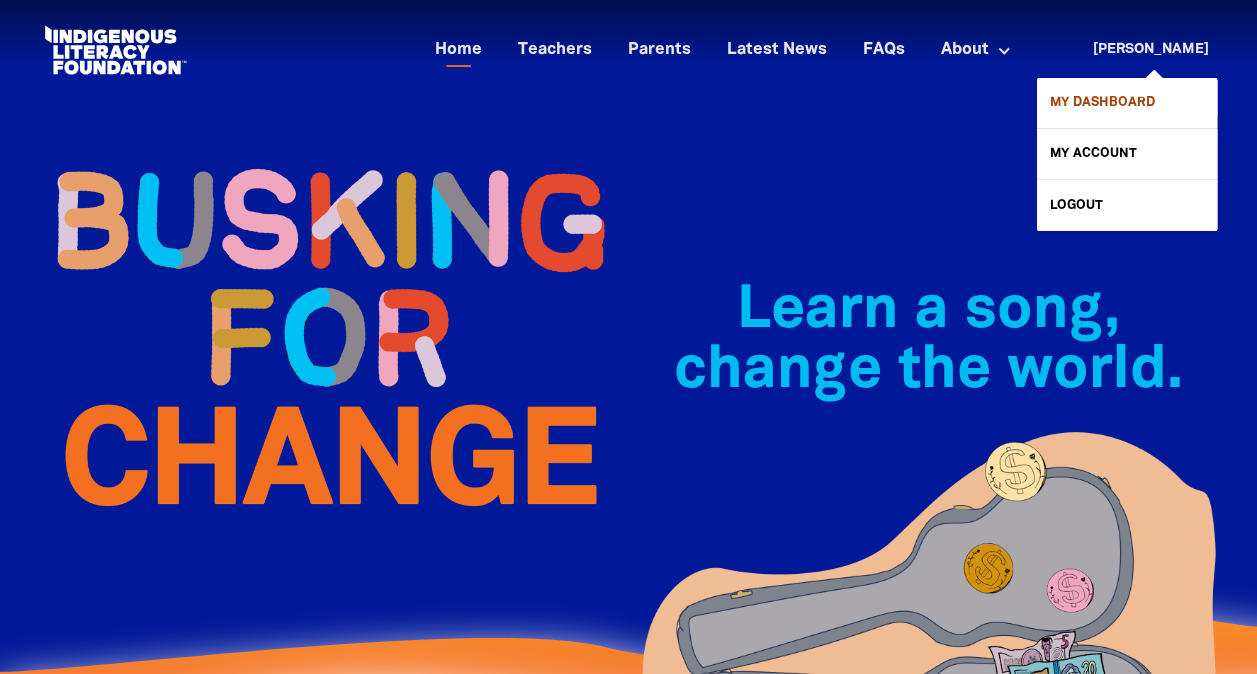 click on "My Dashboard" at bounding box center [1127, 103] 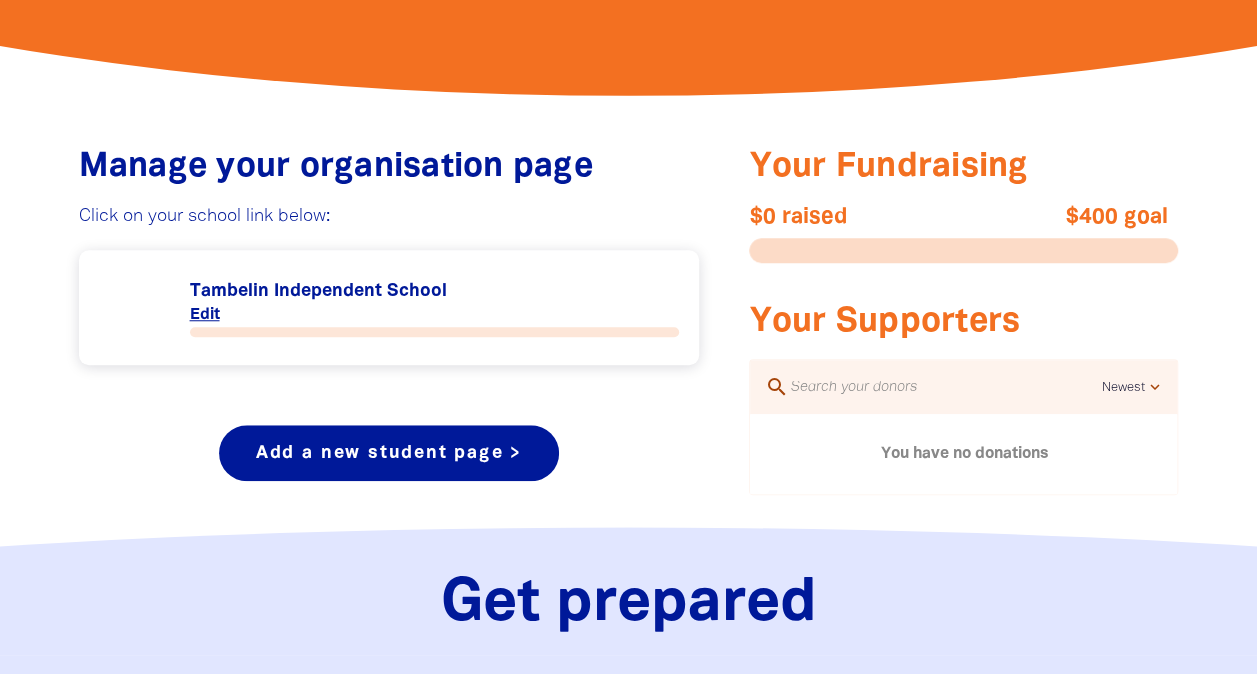 scroll, scrollTop: 704, scrollLeft: 0, axis: vertical 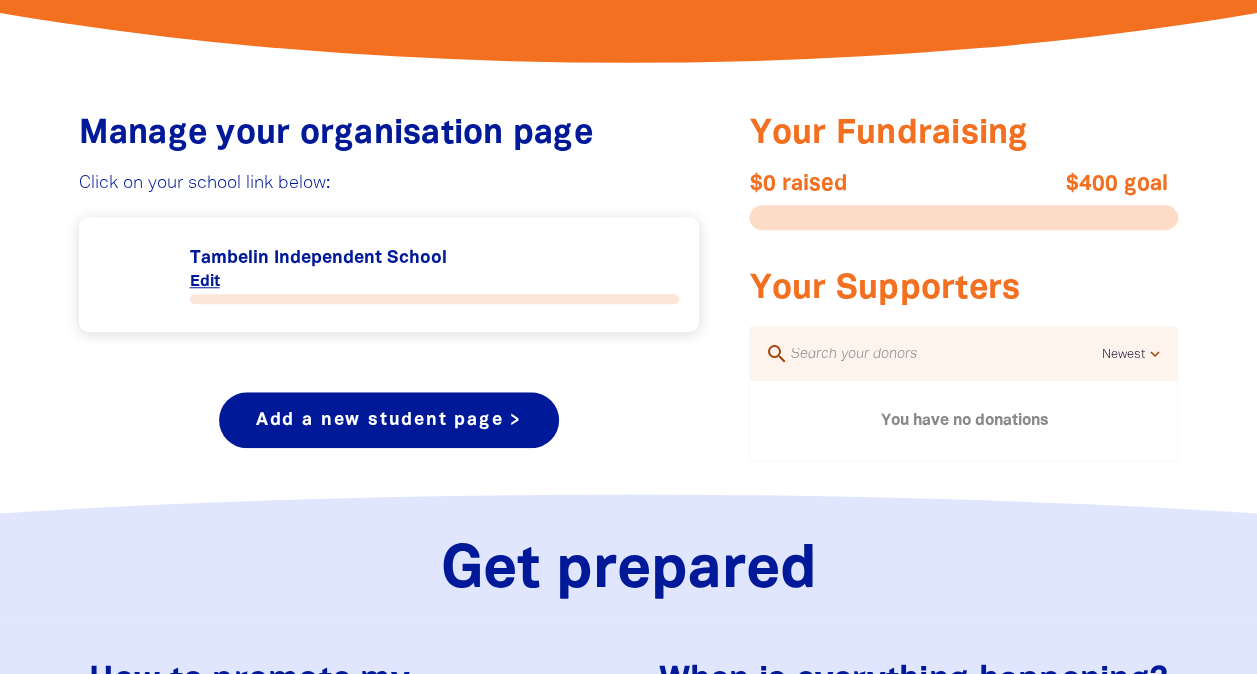 click on "Link to Tambelin Independent School" at bounding box center (389, 274) 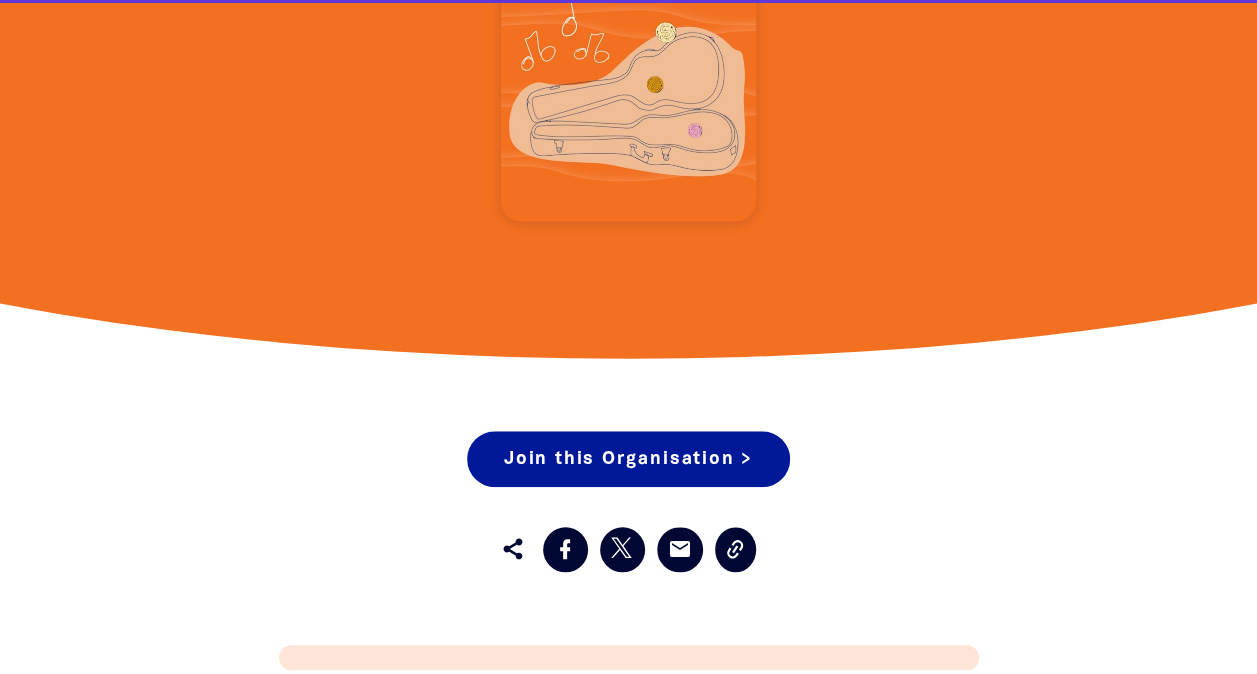 scroll, scrollTop: 0, scrollLeft: 0, axis: both 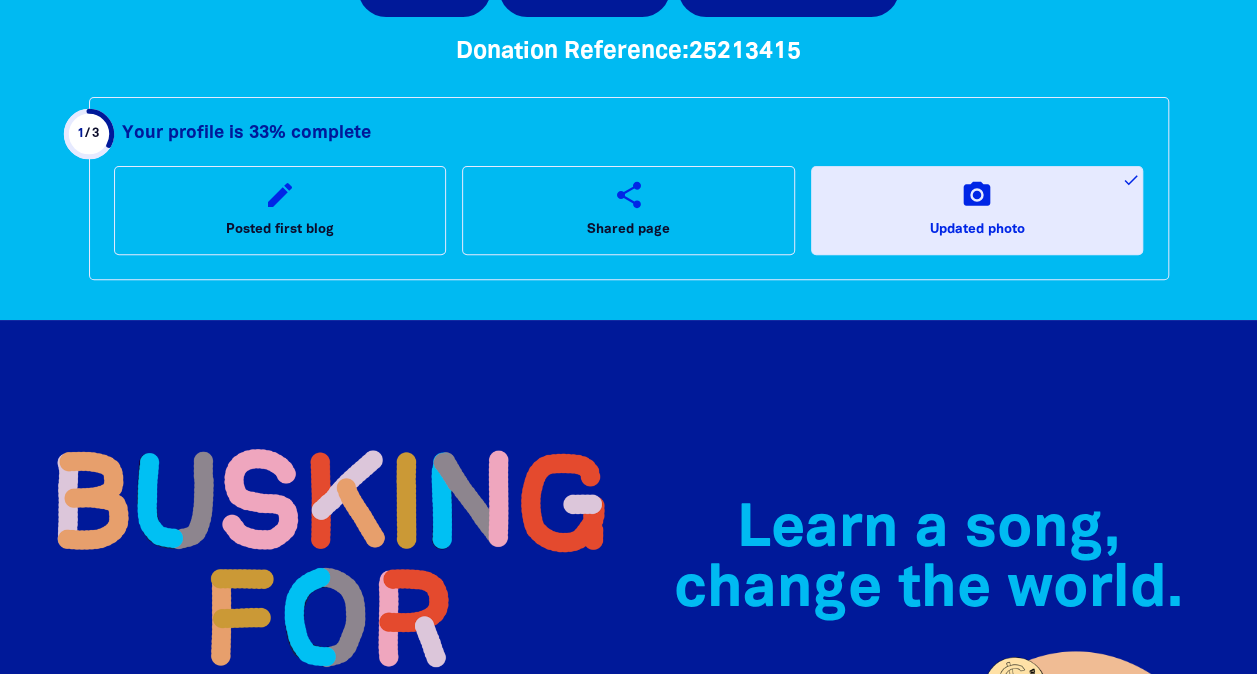 click on "camera_alt Updated photo done" at bounding box center [977, 210] 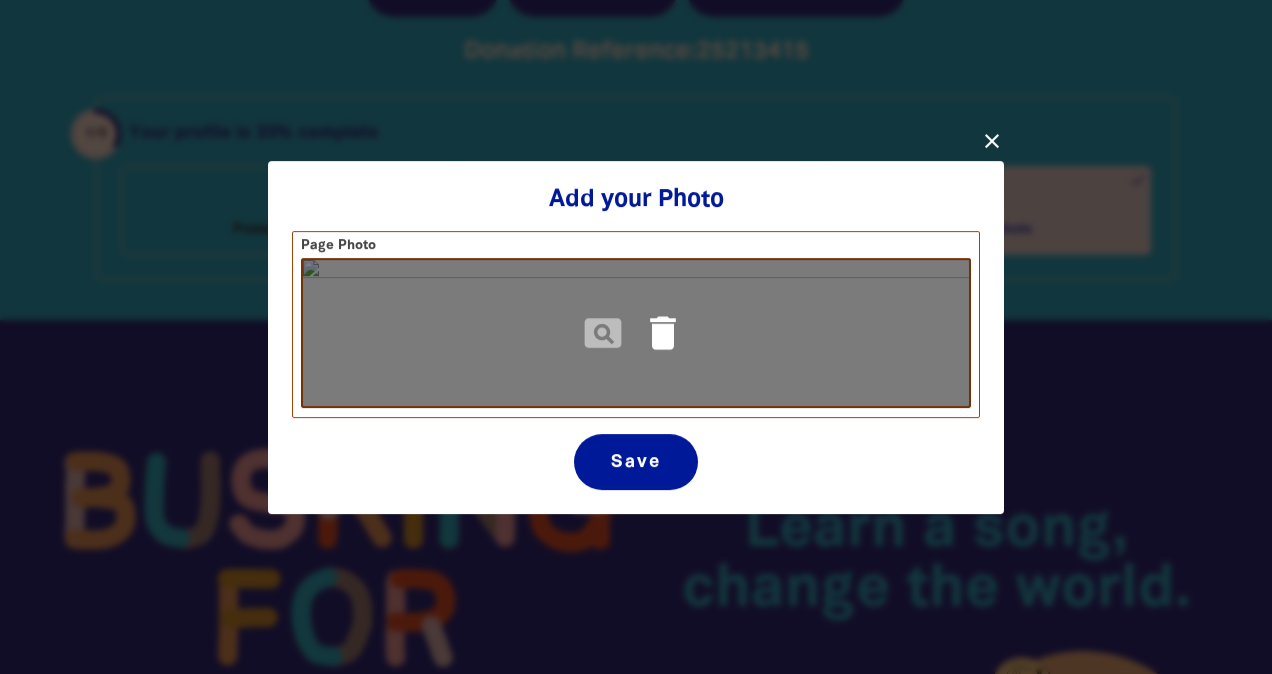 click on "delete" at bounding box center (663, 333) 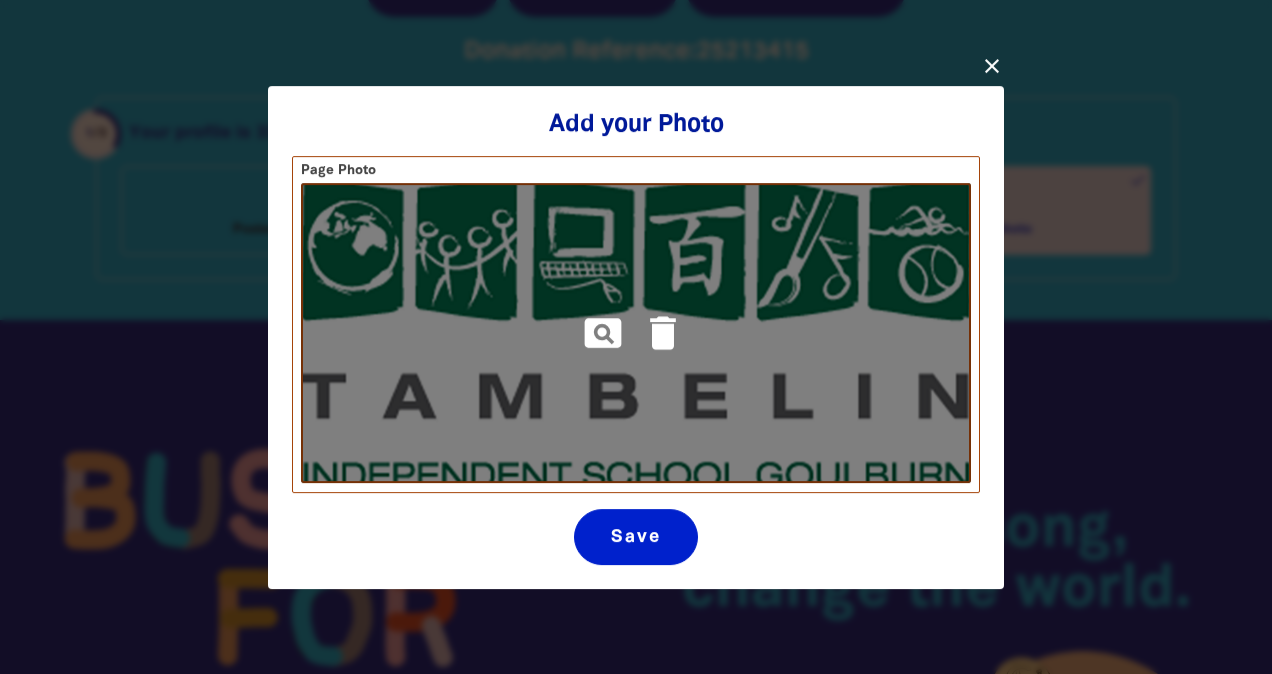 click on "Save" at bounding box center [635, 537] 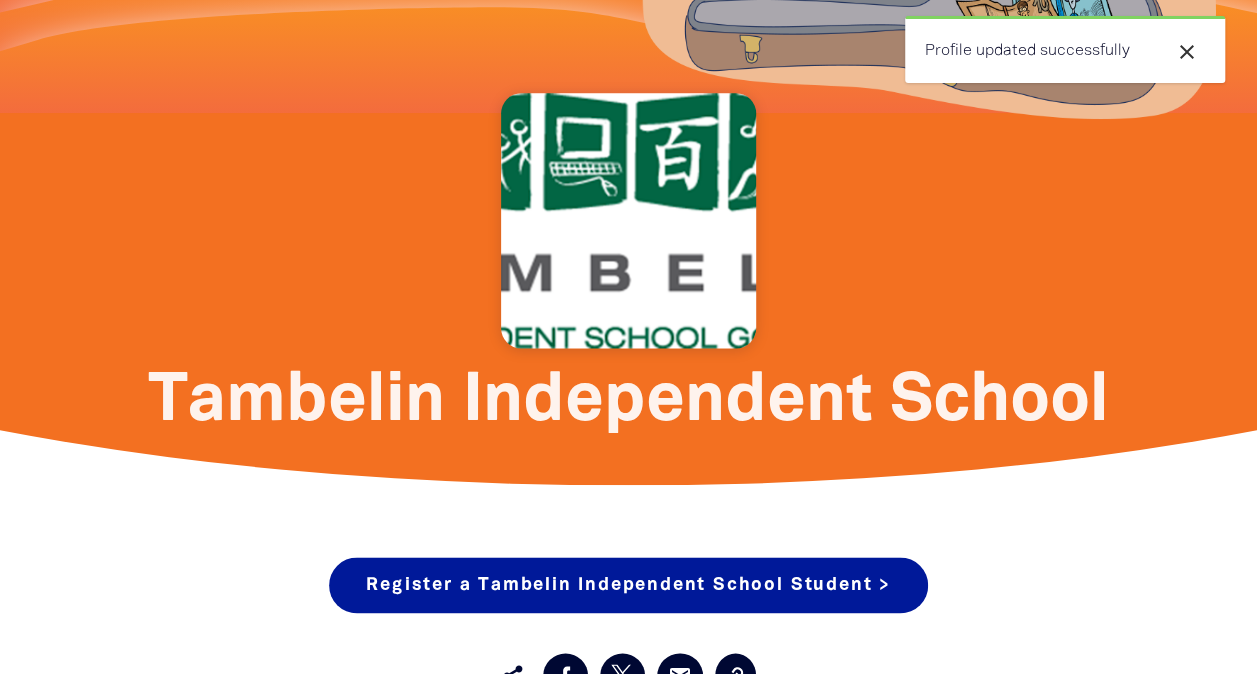 scroll, scrollTop: 1150, scrollLeft: 0, axis: vertical 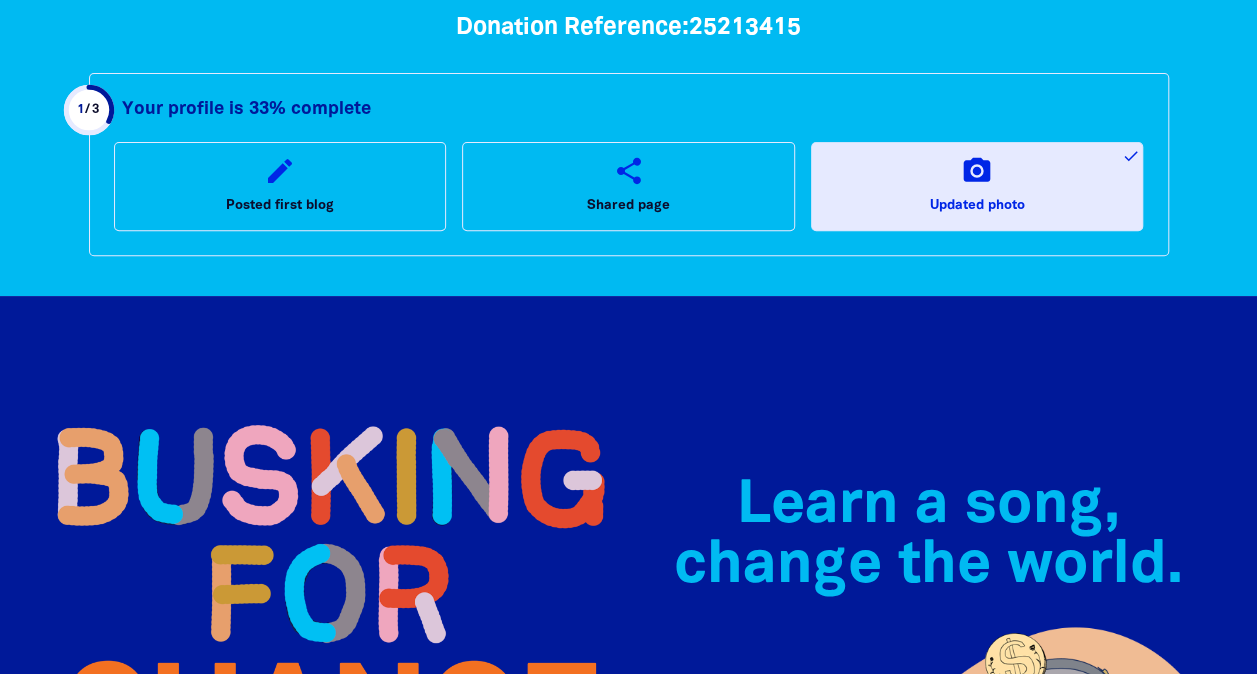 click on "camera_alt Updated photo done" at bounding box center (977, 186) 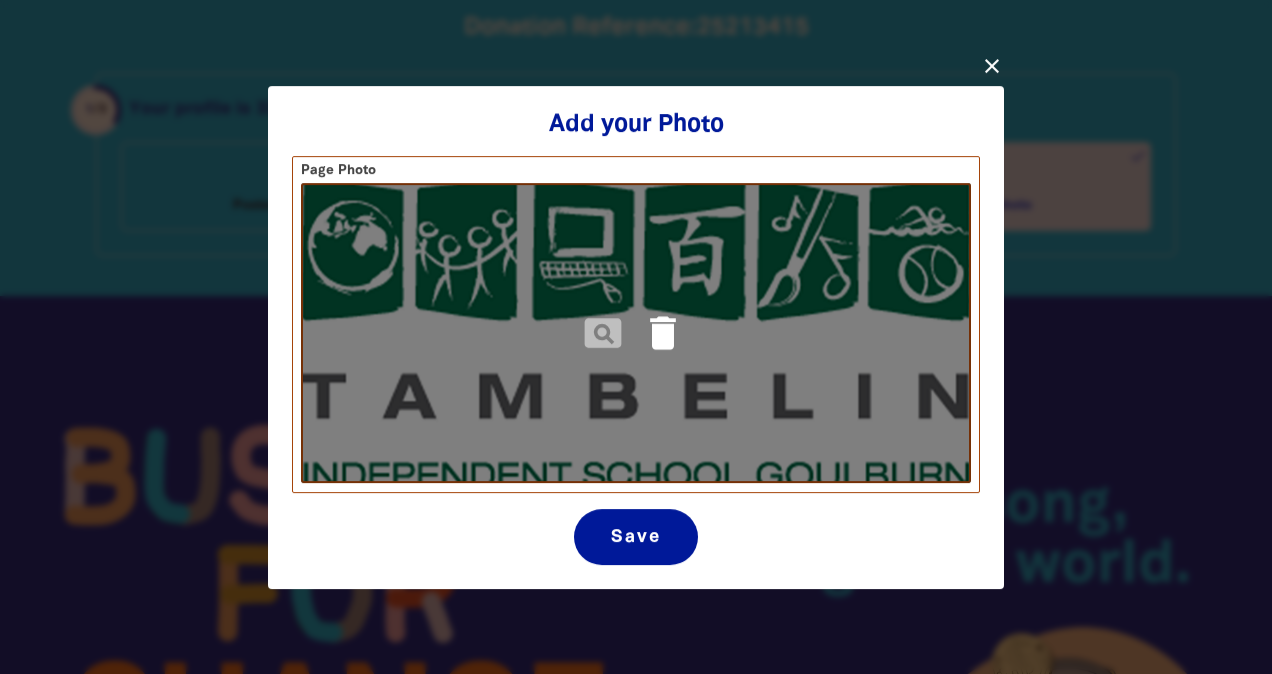 click on "delete" at bounding box center [663, 333] 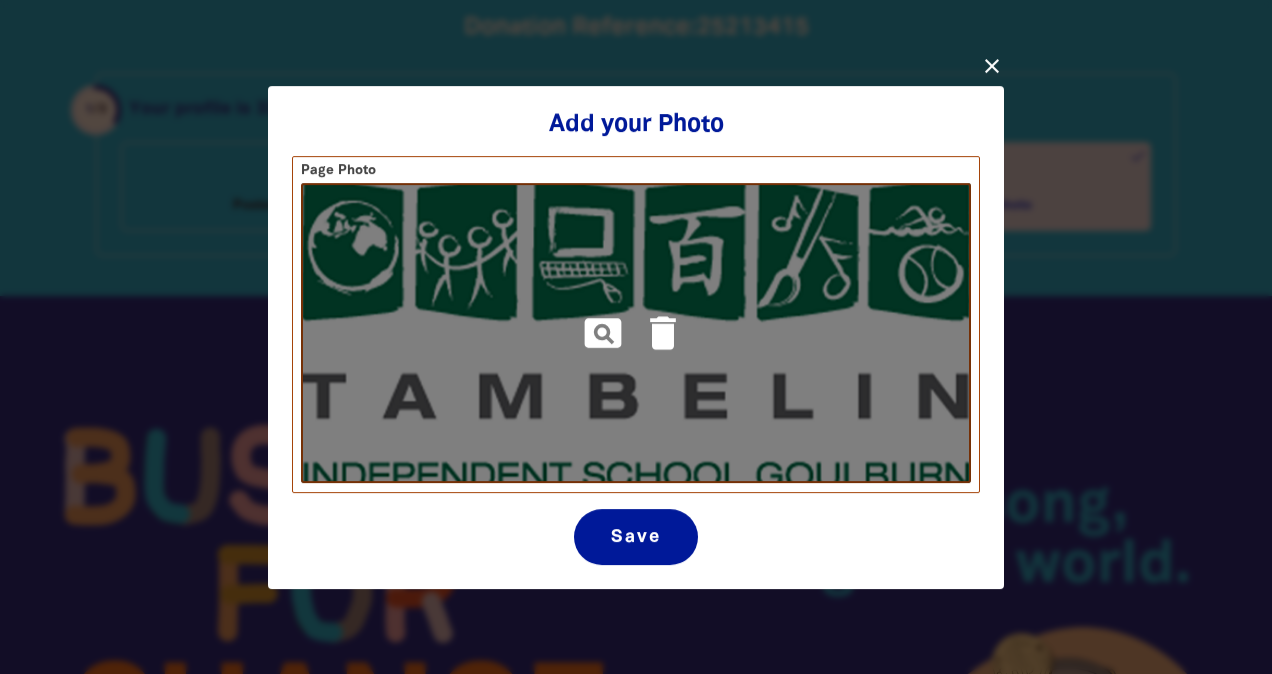 click at bounding box center [636, 333] 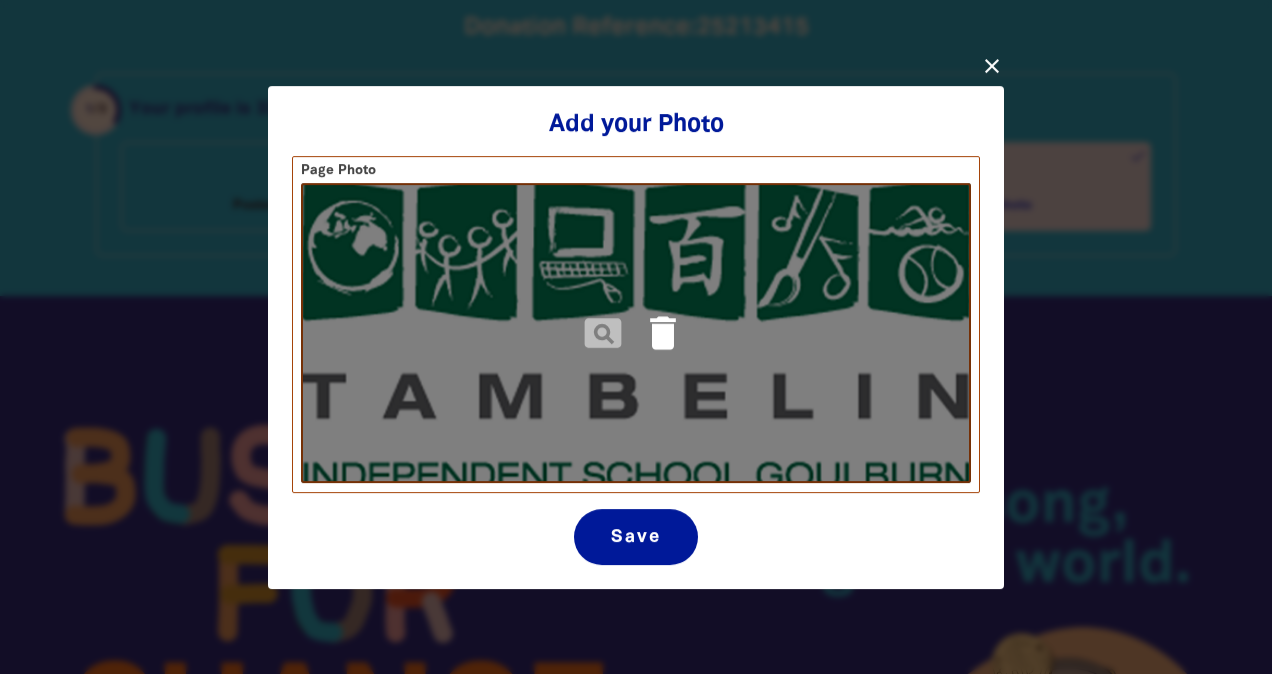 click on "delete" at bounding box center (663, 333) 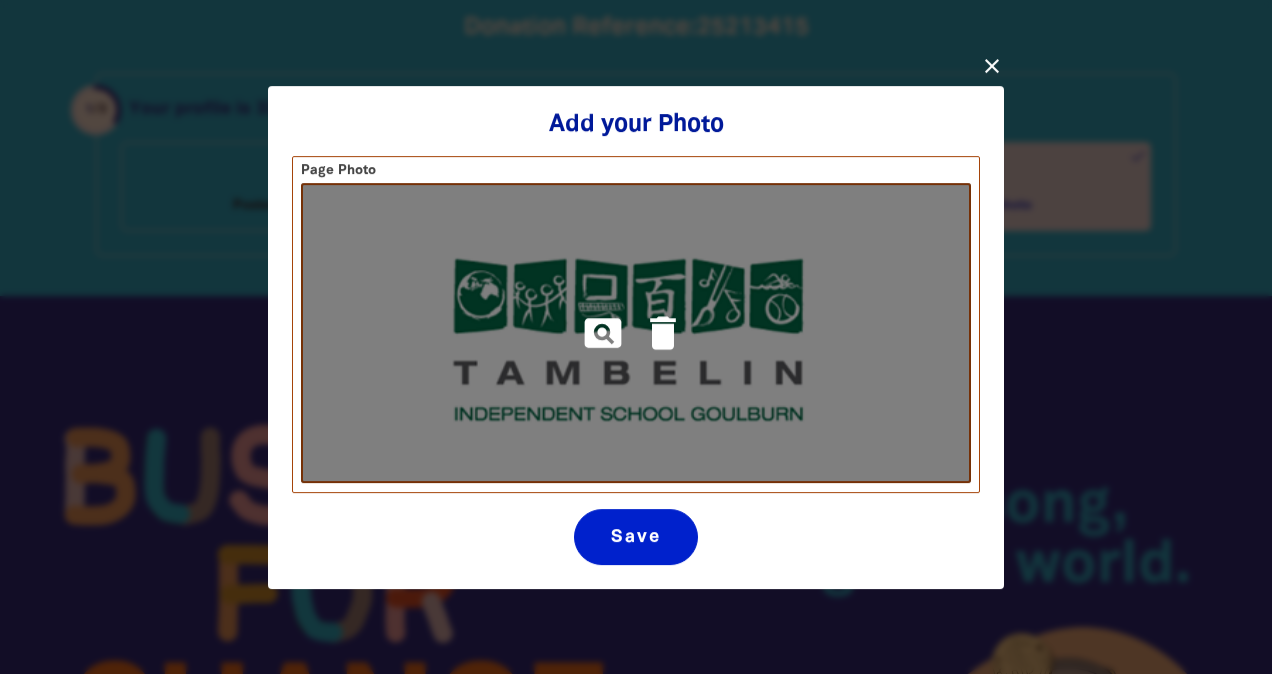 click on "Save" at bounding box center (635, 537) 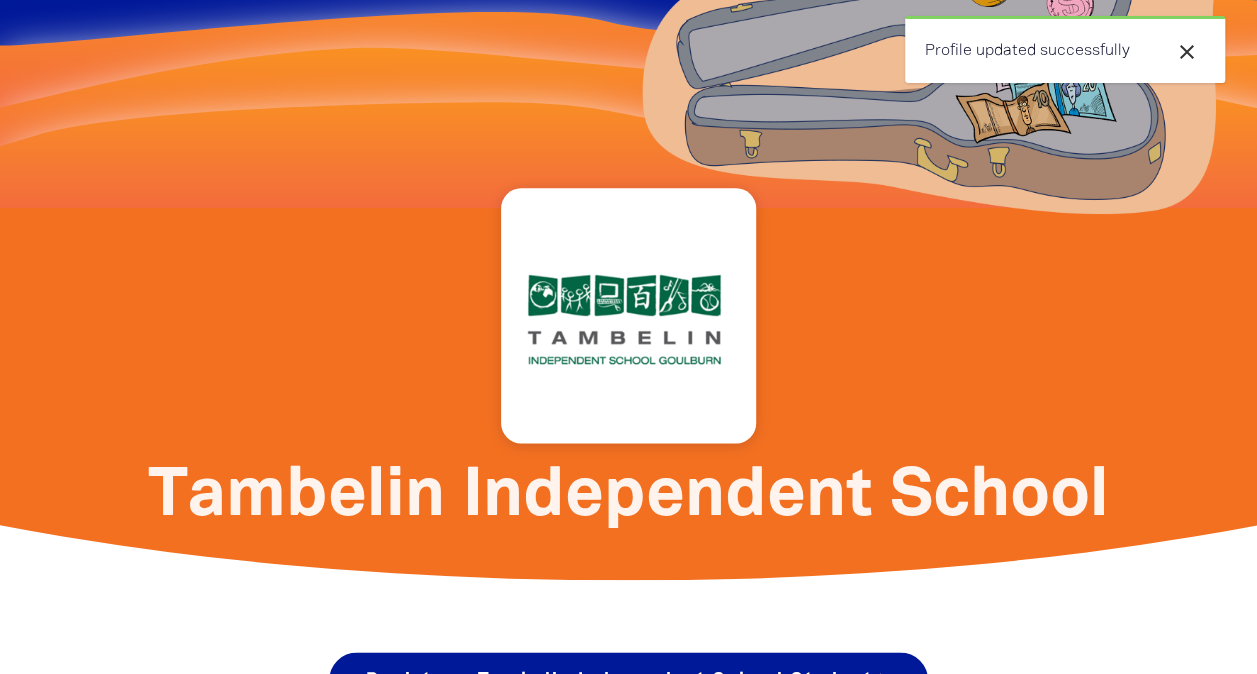 scroll, scrollTop: 1060, scrollLeft: 0, axis: vertical 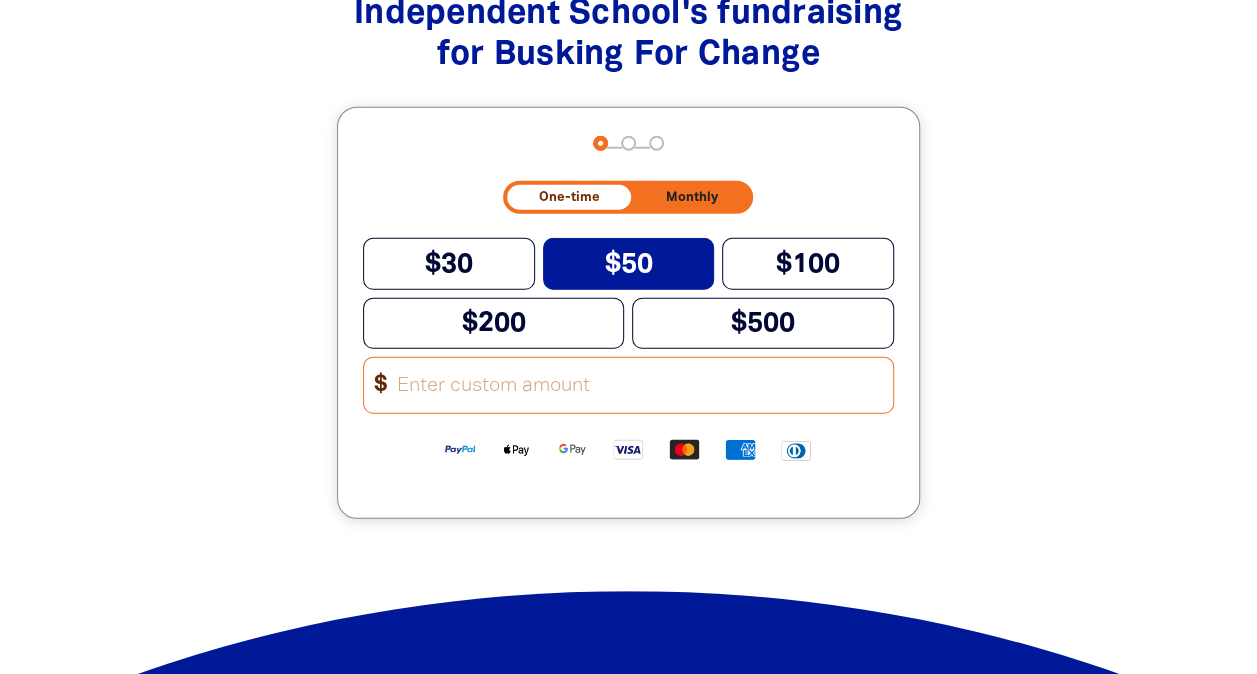 click on "$50" 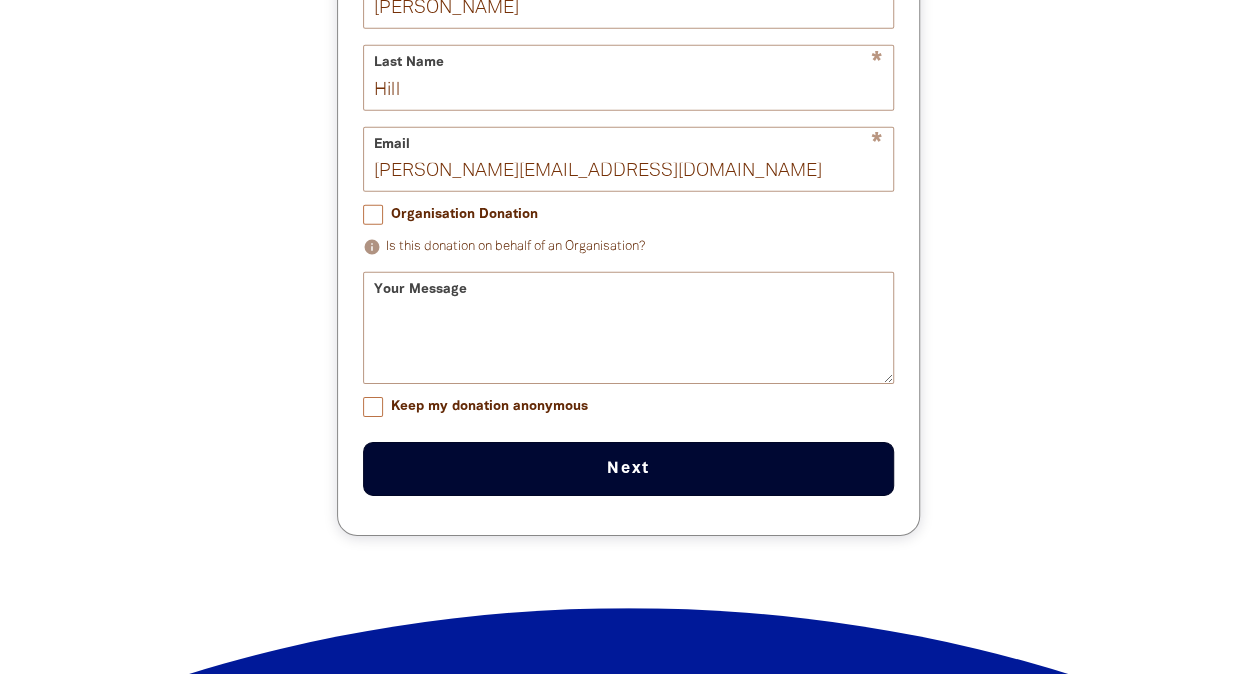 scroll, scrollTop: 2940, scrollLeft: 0, axis: vertical 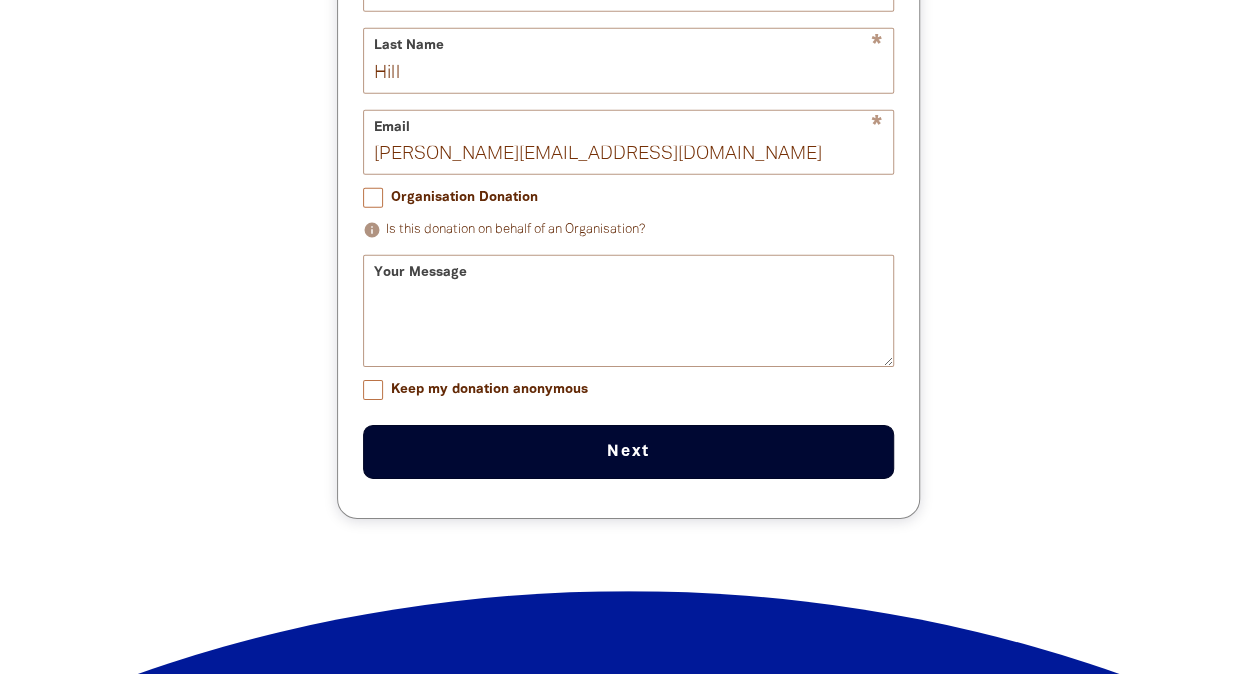 click at bounding box center (628, 85) 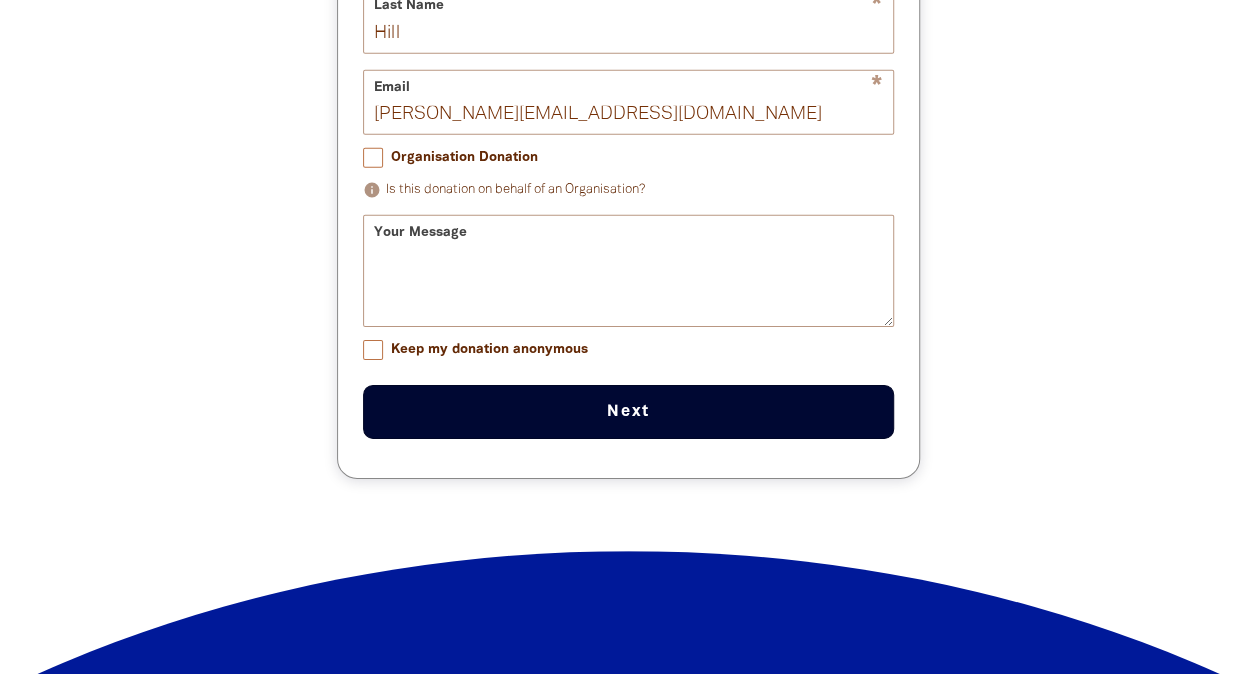 scroll, scrollTop: 2998, scrollLeft: 0, axis: vertical 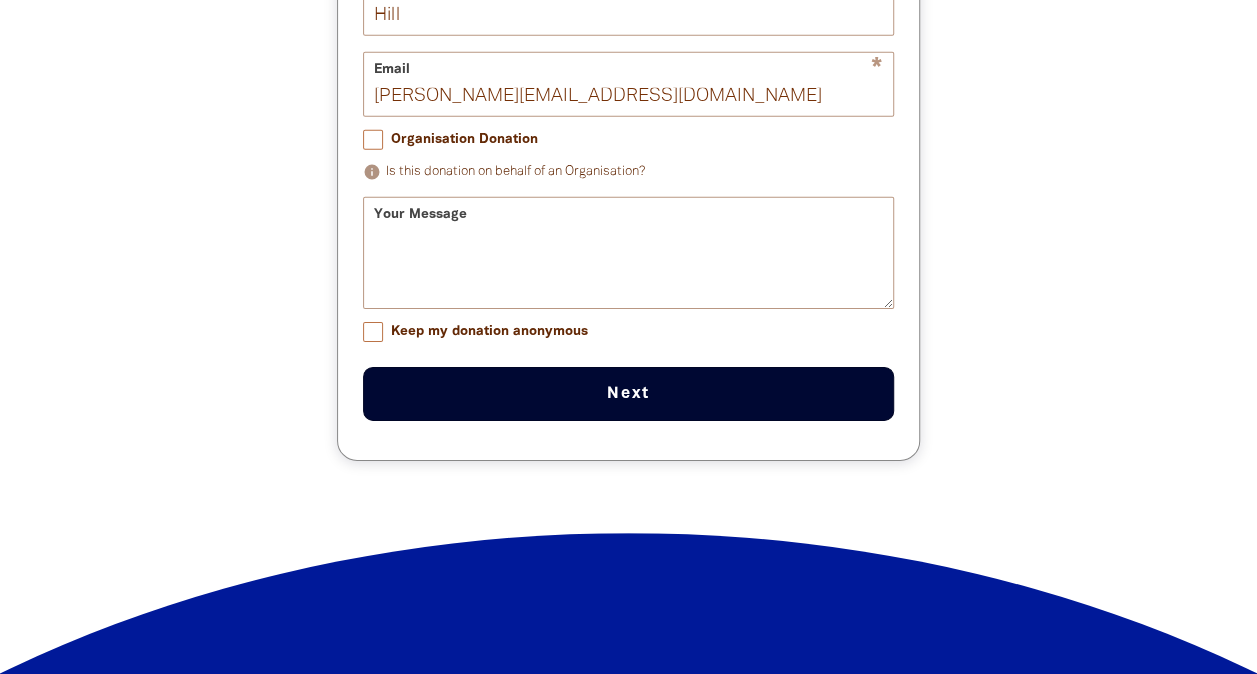 click on "Next   chevron_right" at bounding box center [628, 394] 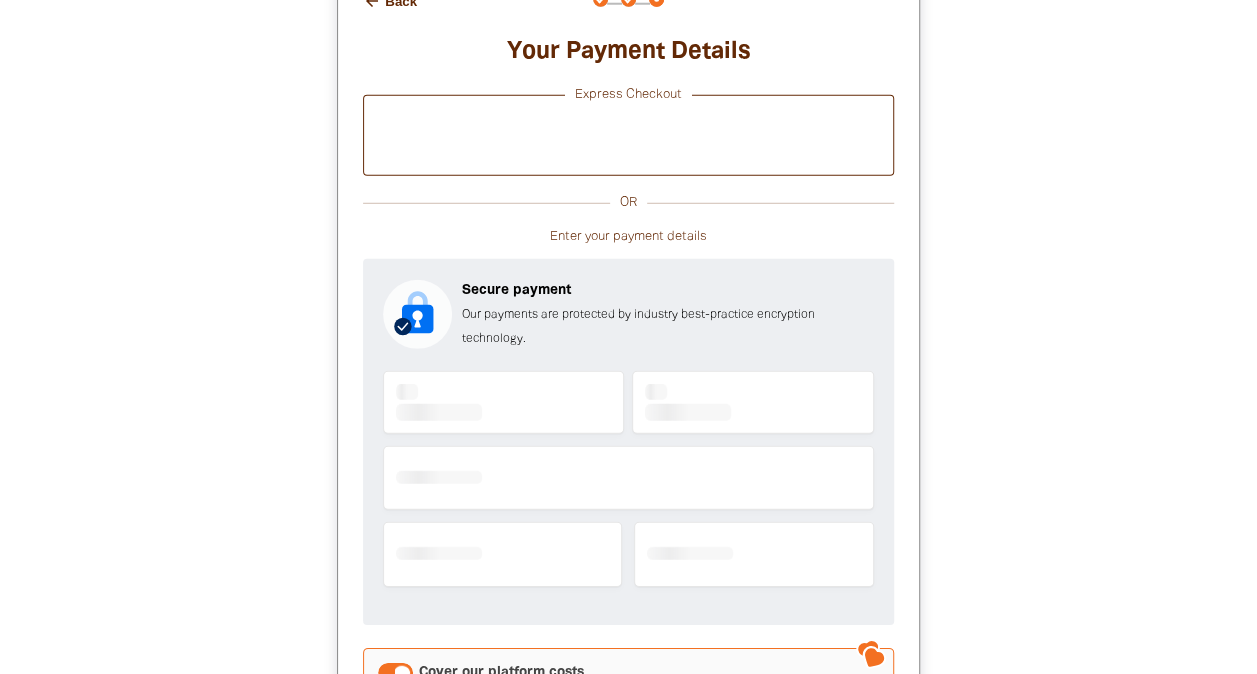 scroll, scrollTop: 2708, scrollLeft: 0, axis: vertical 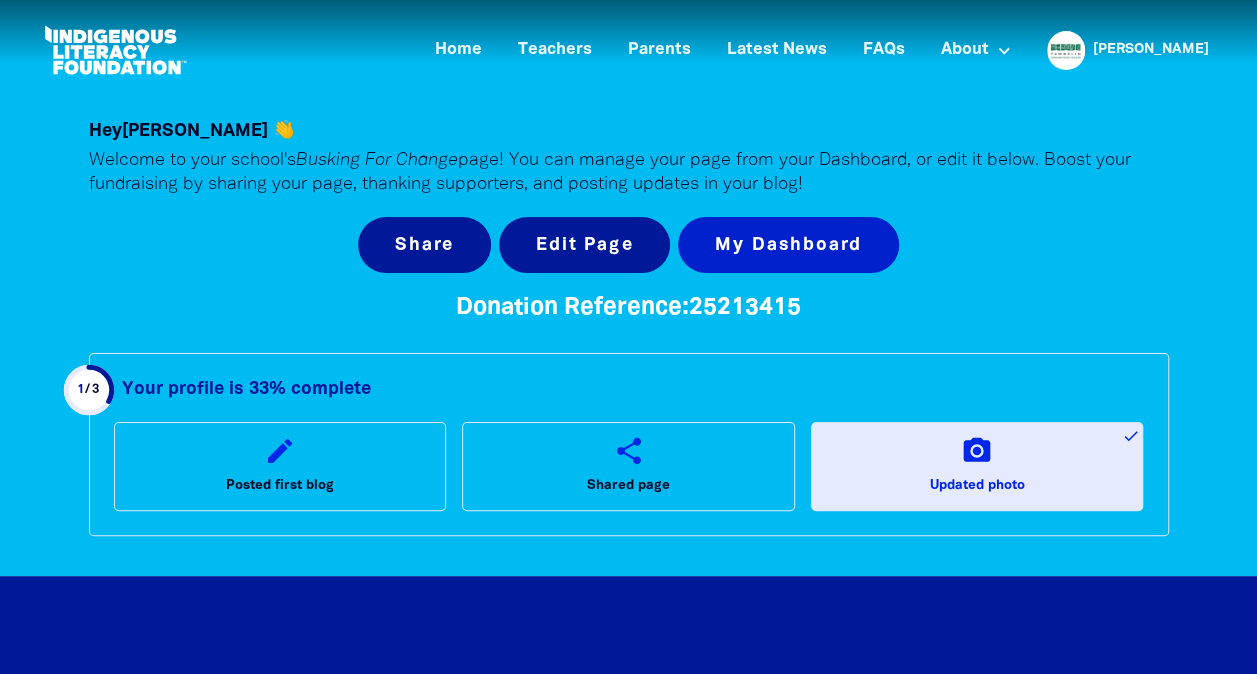 click on "My Dashboard" at bounding box center [788, 245] 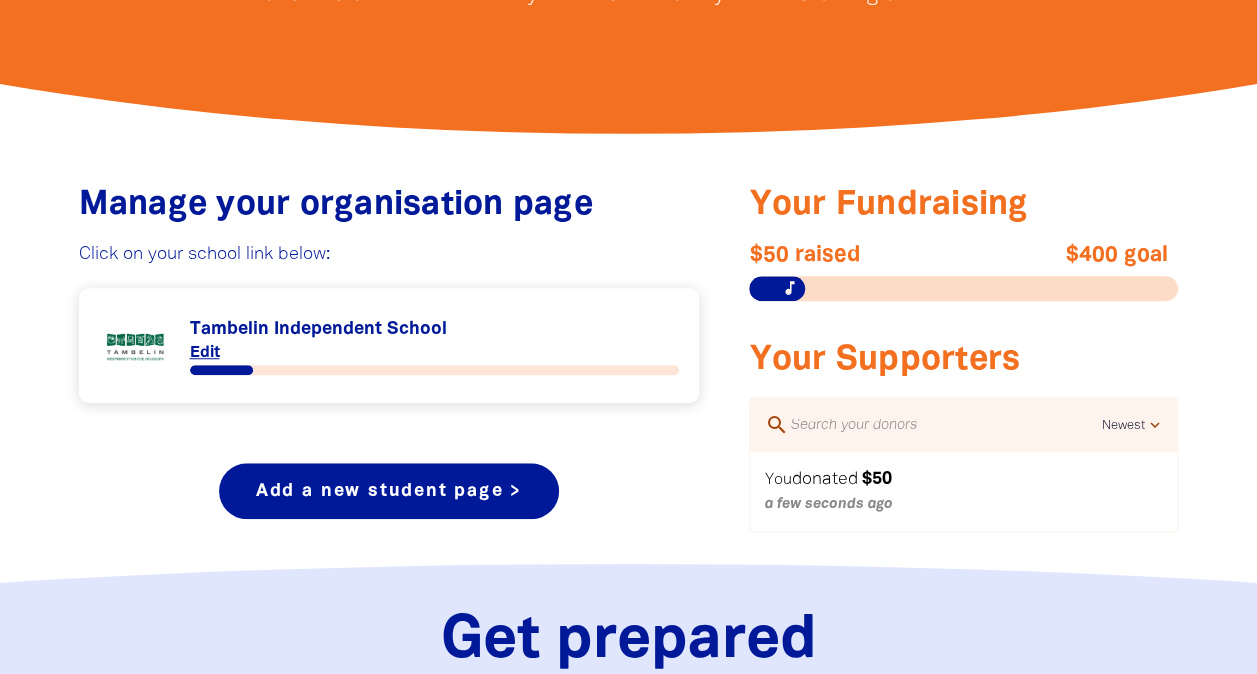 scroll, scrollTop: 644, scrollLeft: 0, axis: vertical 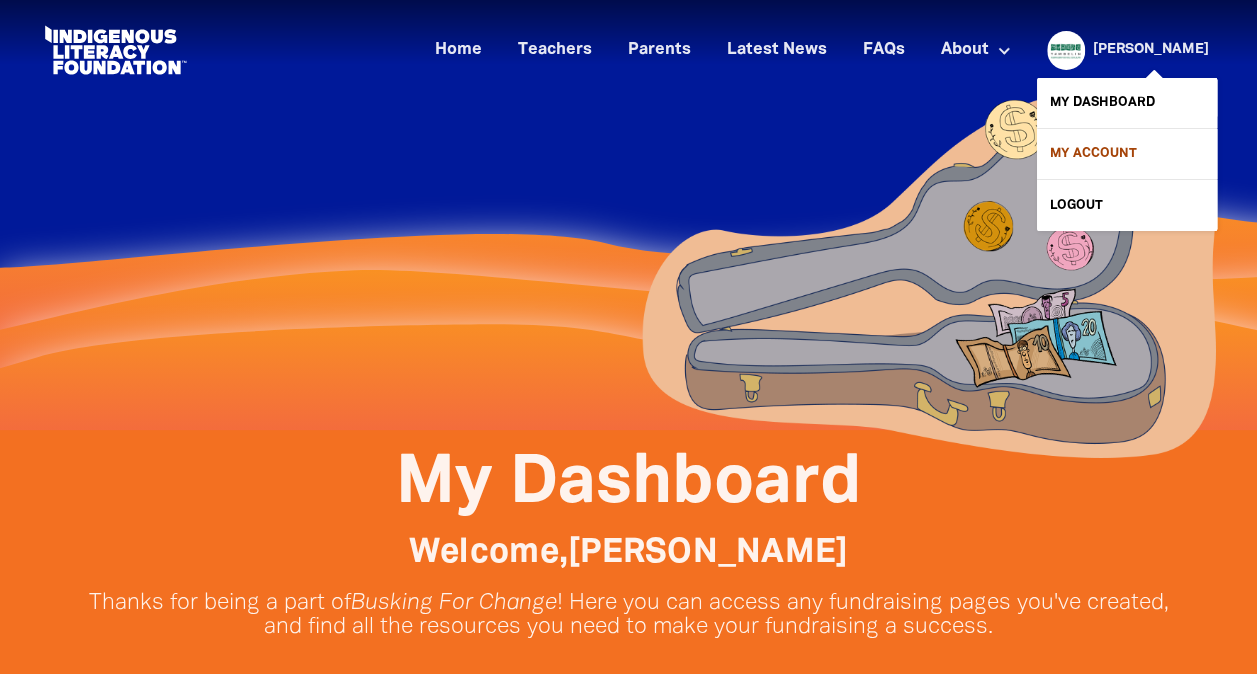 click on "My Account" at bounding box center (1127, 154) 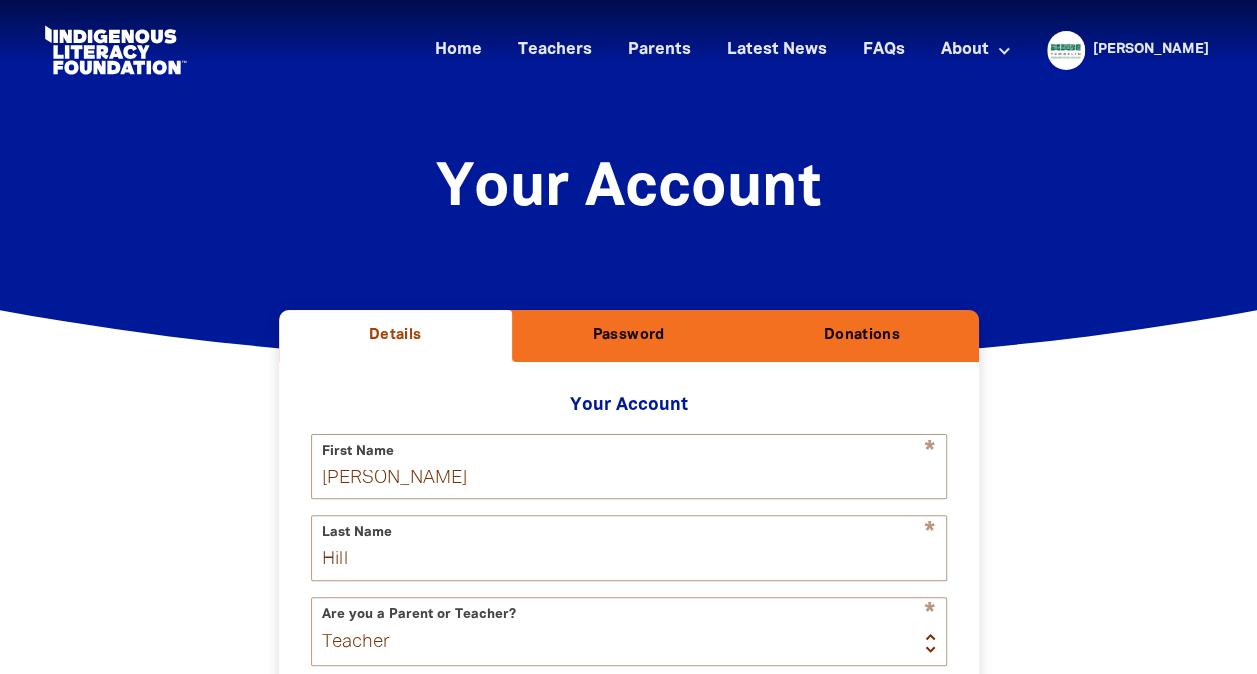 select on "AU" 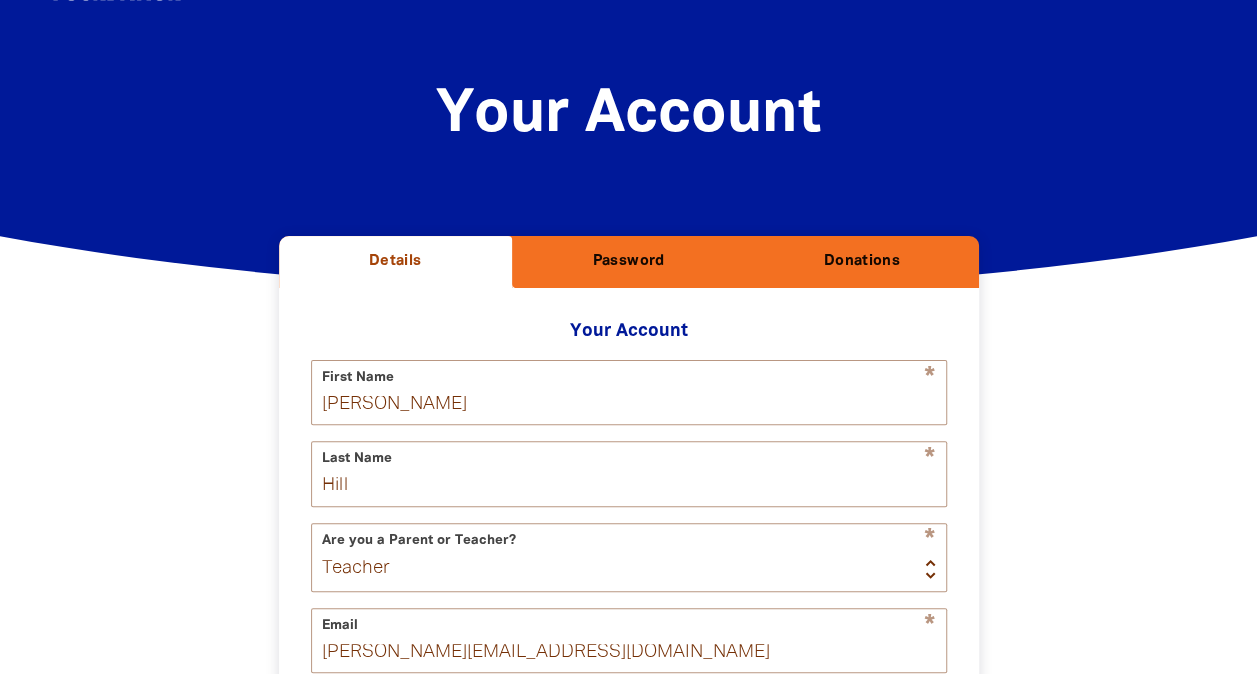 scroll, scrollTop: 72, scrollLeft: 0, axis: vertical 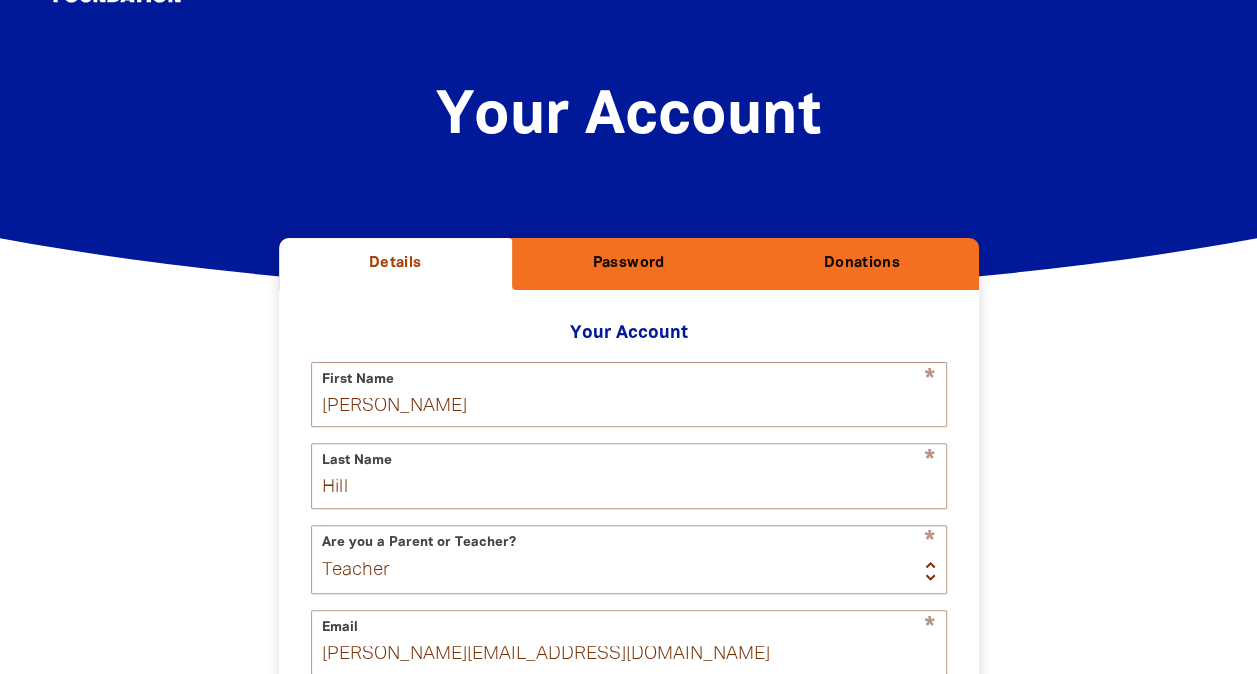 click on "Donations" at bounding box center (861, 264) 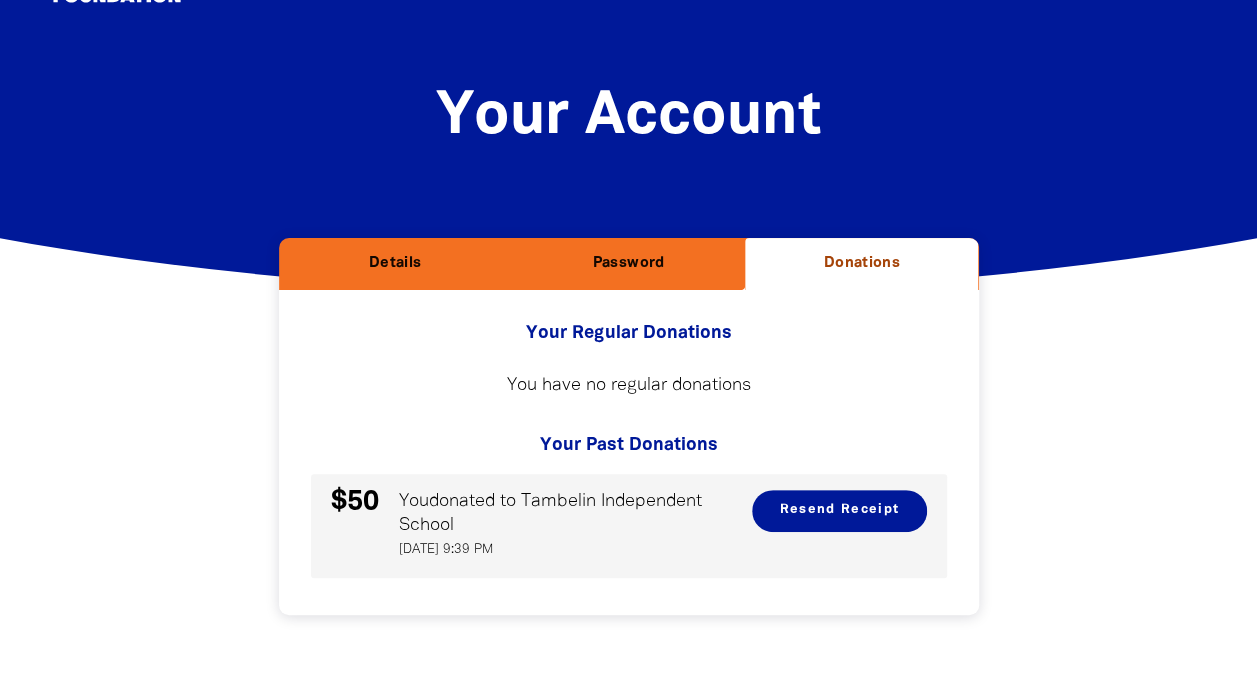 click on "Password" at bounding box center [628, 264] 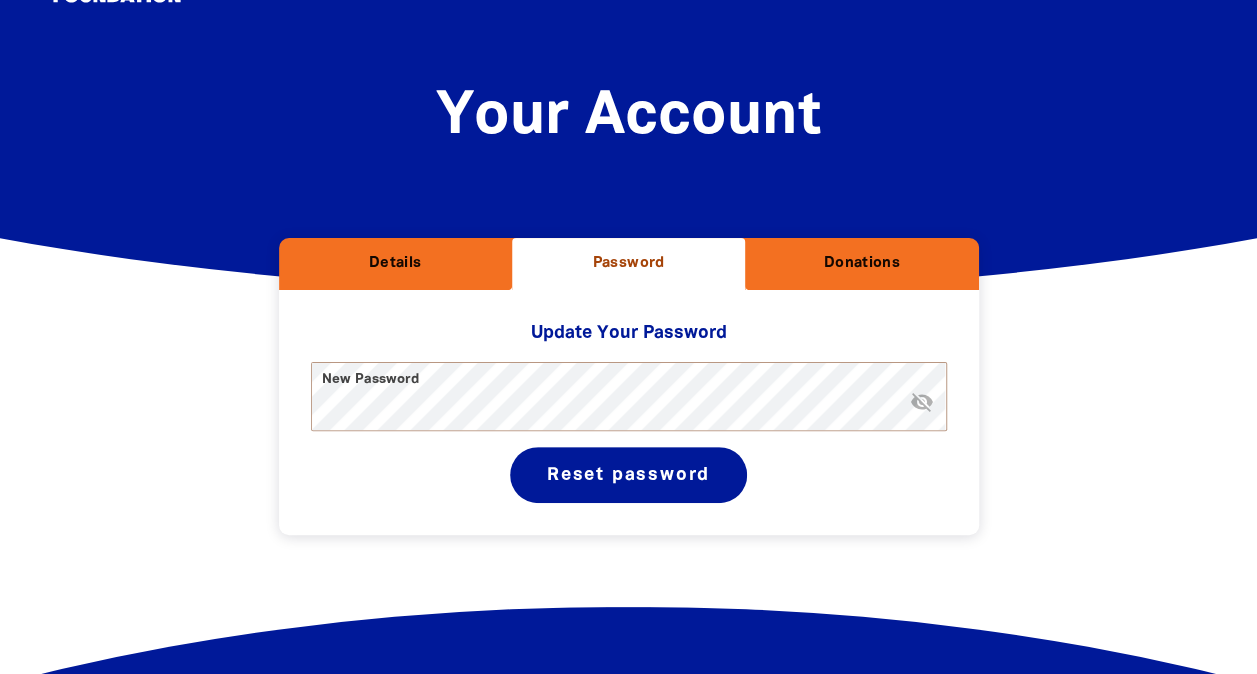 click on "Your Account﻿" at bounding box center (629, 118) 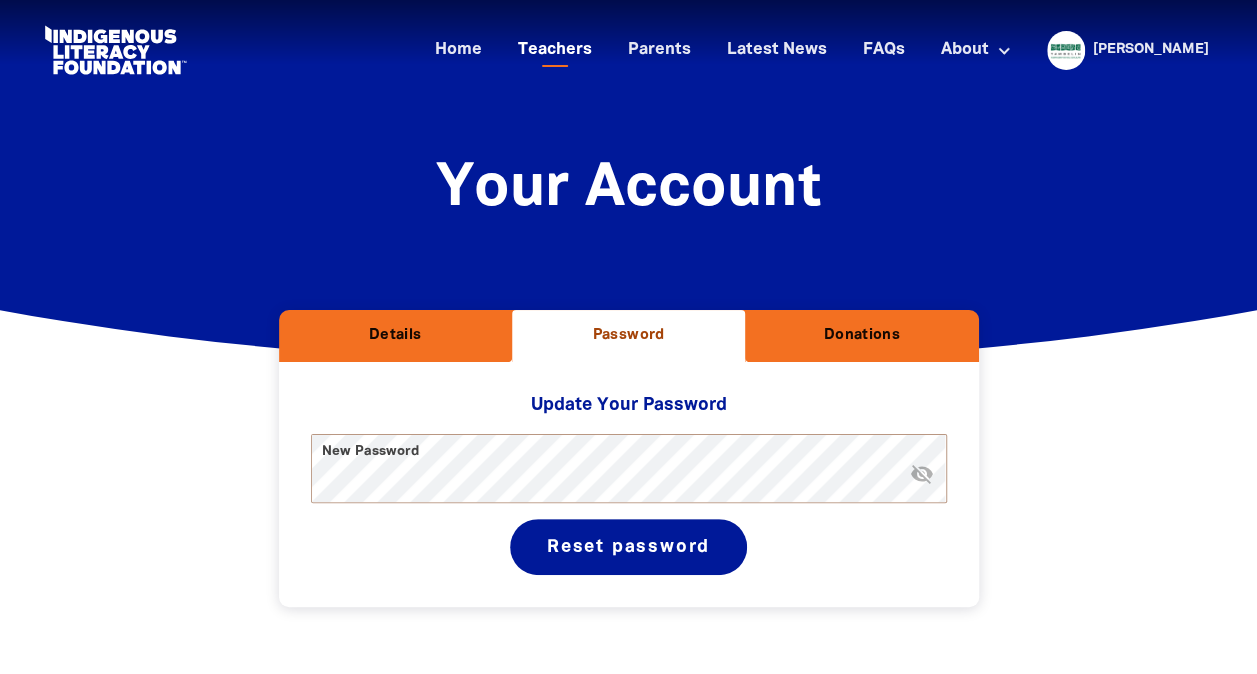 click on "Teachers" at bounding box center [555, 50] 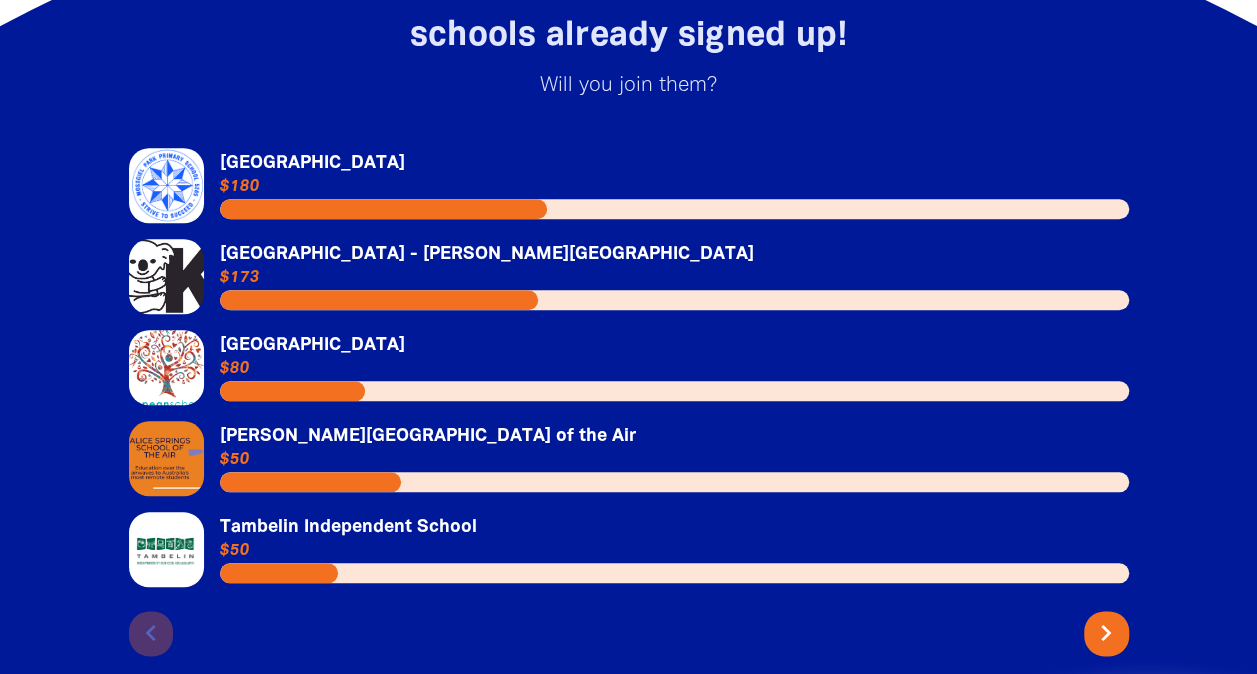 scroll, scrollTop: 4494, scrollLeft: 0, axis: vertical 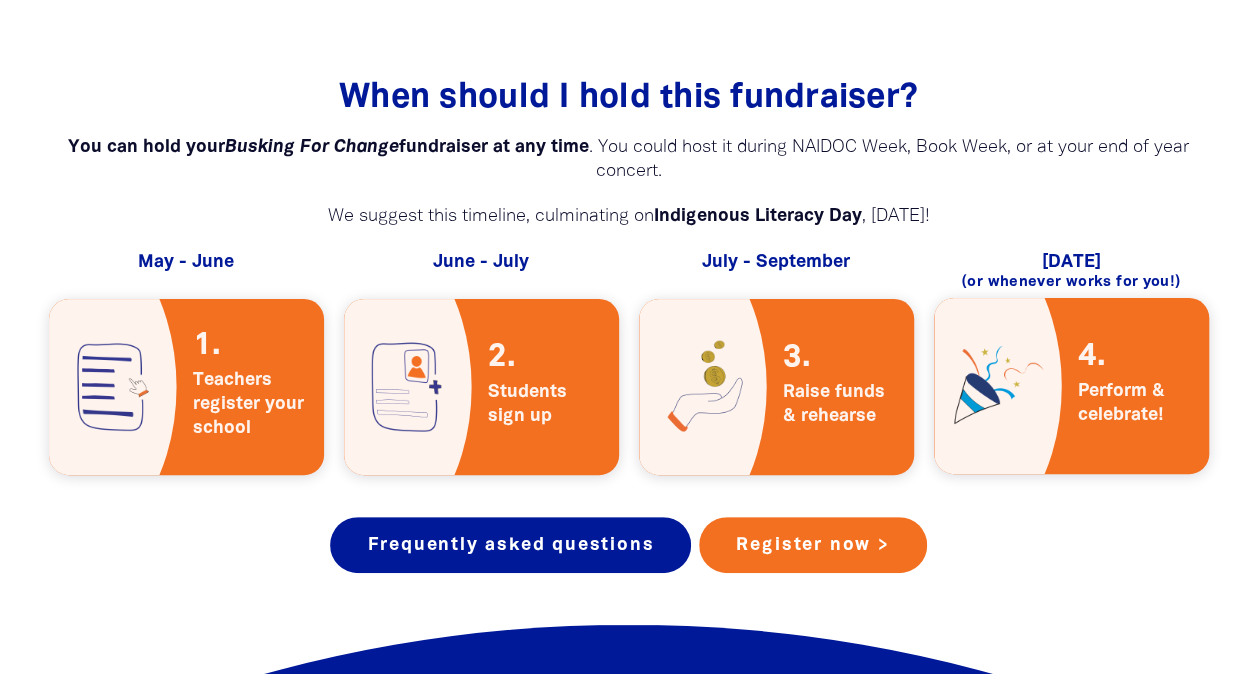 click on "Students sign up" at bounding box center (545, 404) 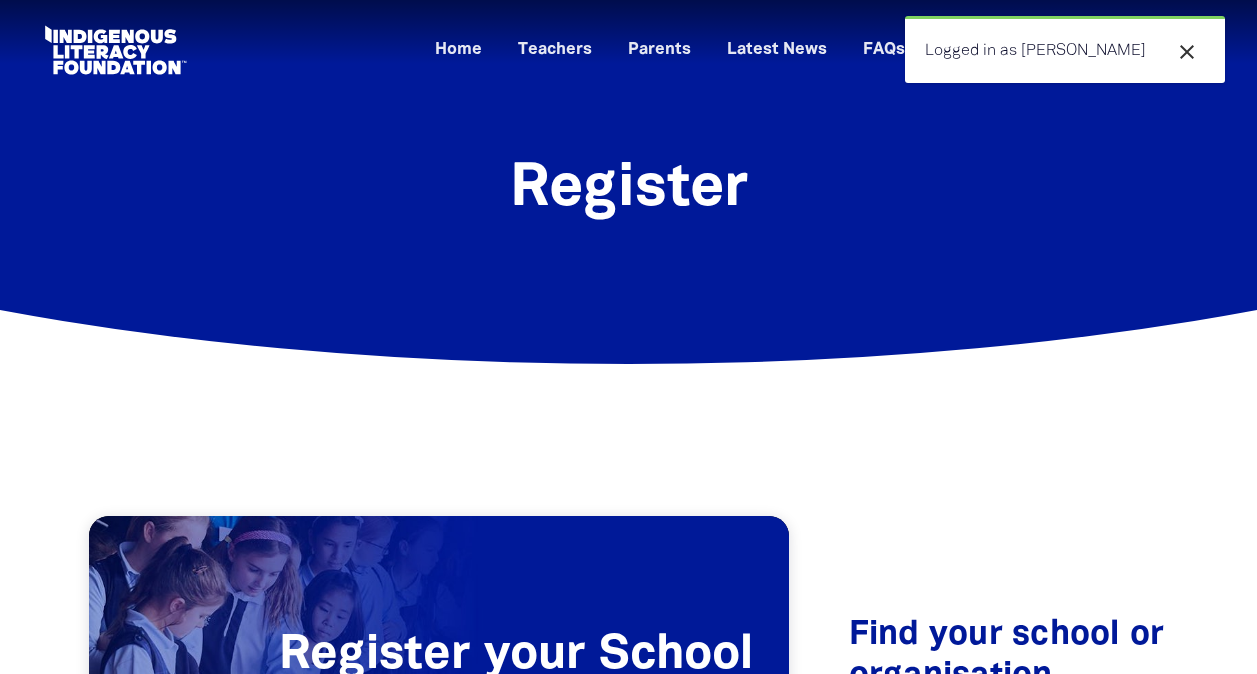 scroll, scrollTop: 0, scrollLeft: 0, axis: both 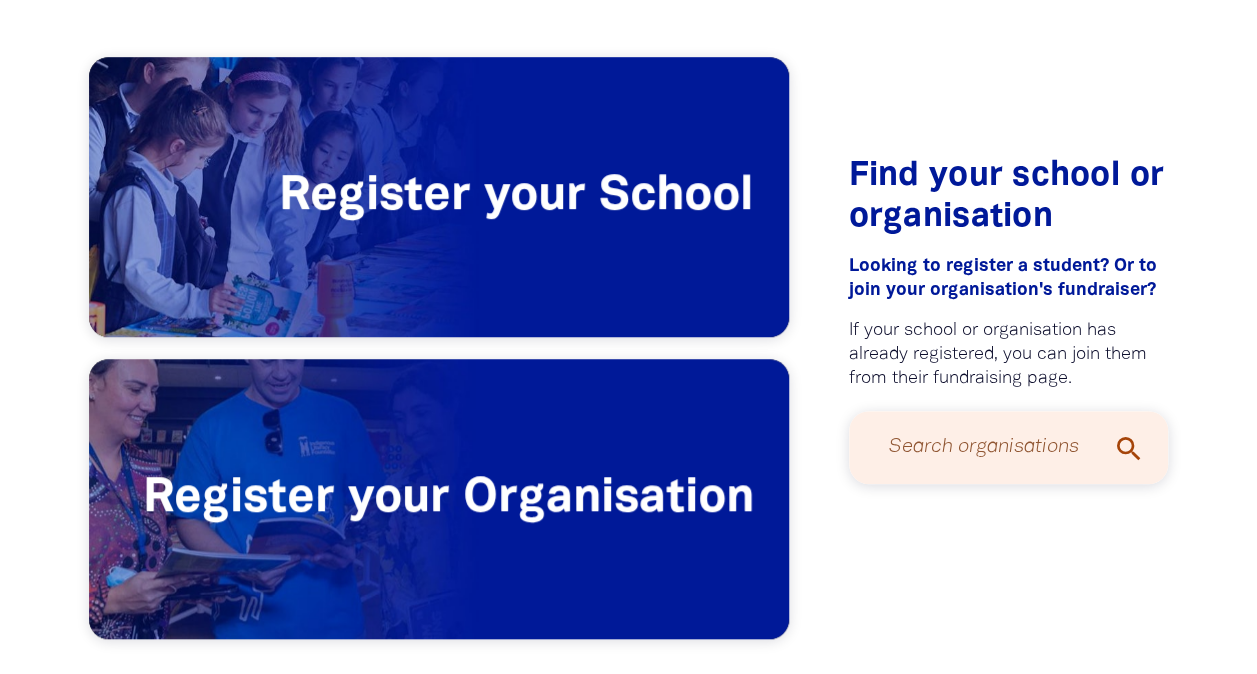 click on "Search organisations" at bounding box center [1009, 447] 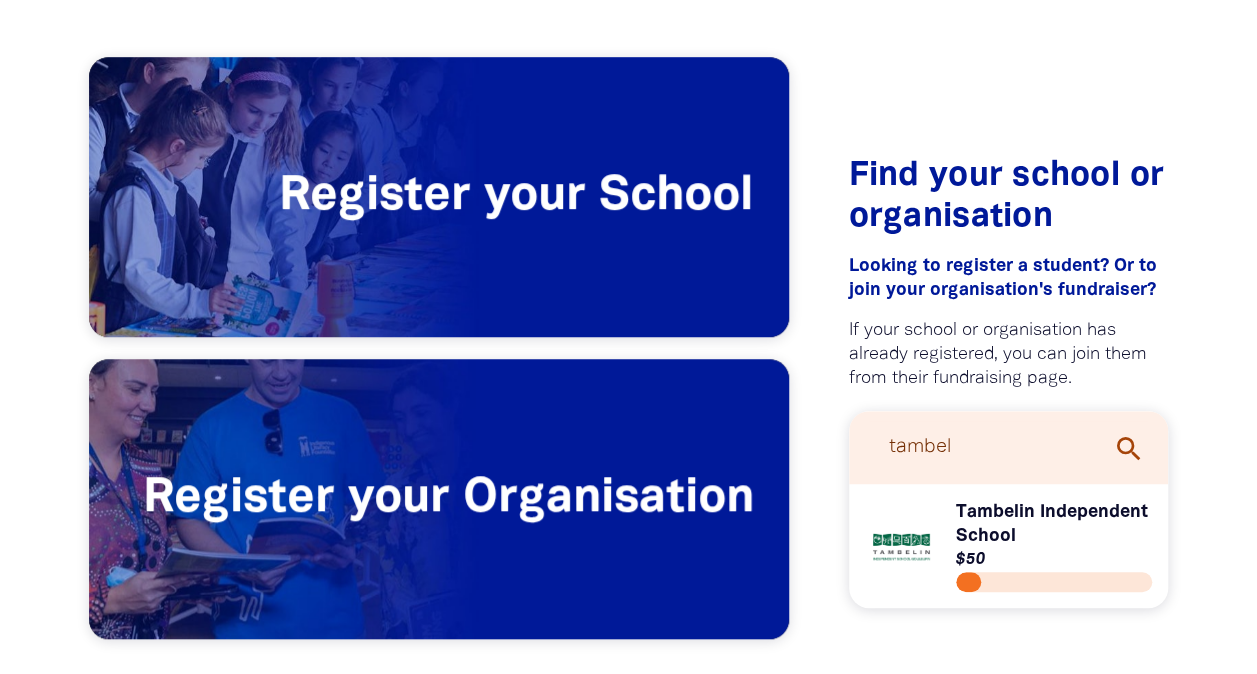 type on "tambel" 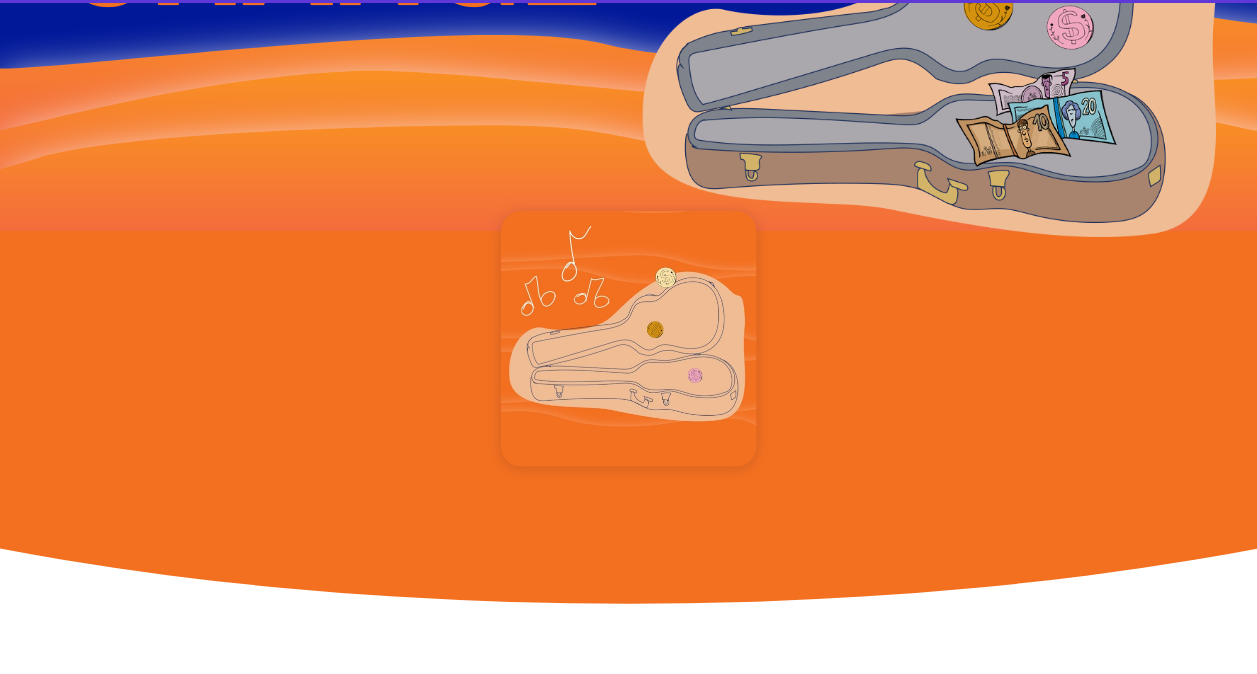 scroll, scrollTop: 0, scrollLeft: 0, axis: both 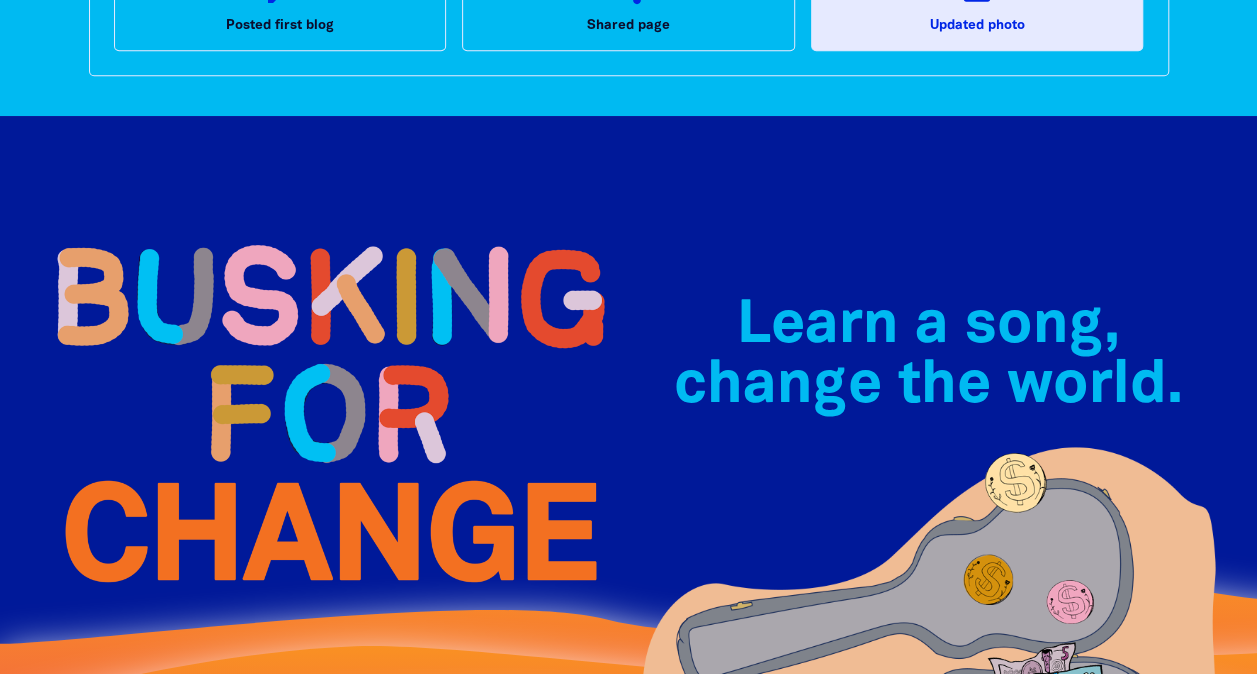 click on "Learn a song, change the world.﻿" at bounding box center [928, 356] 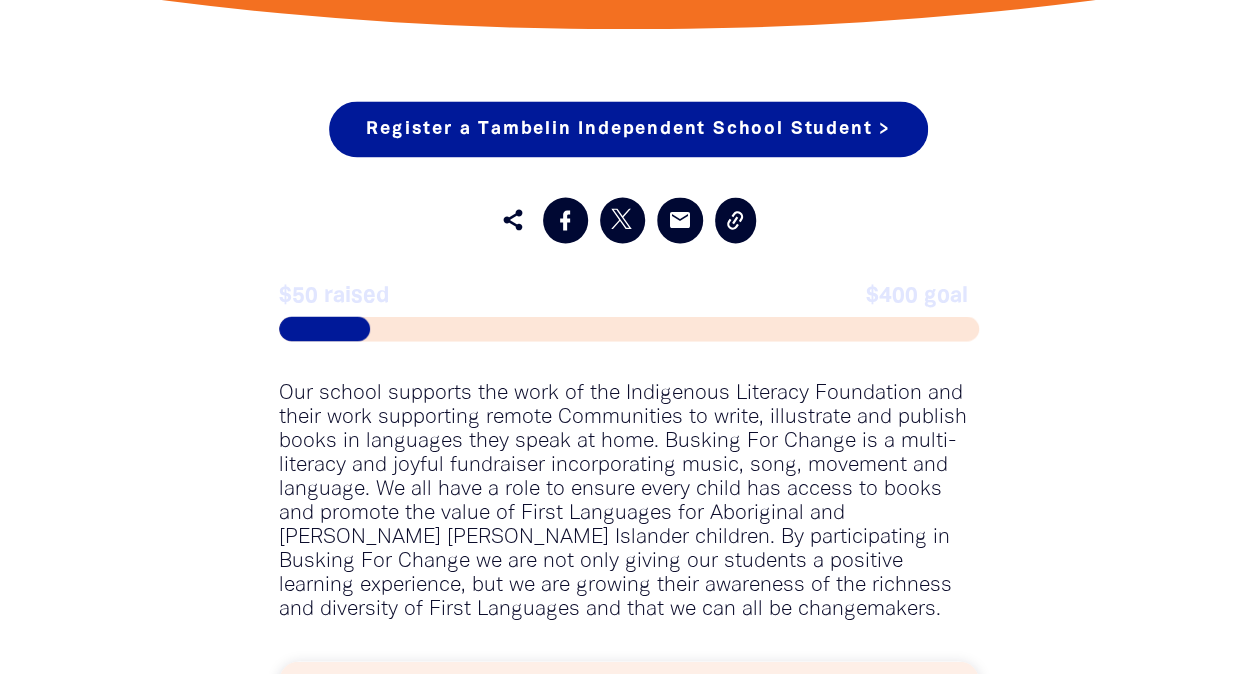 scroll, scrollTop: 1614, scrollLeft: 0, axis: vertical 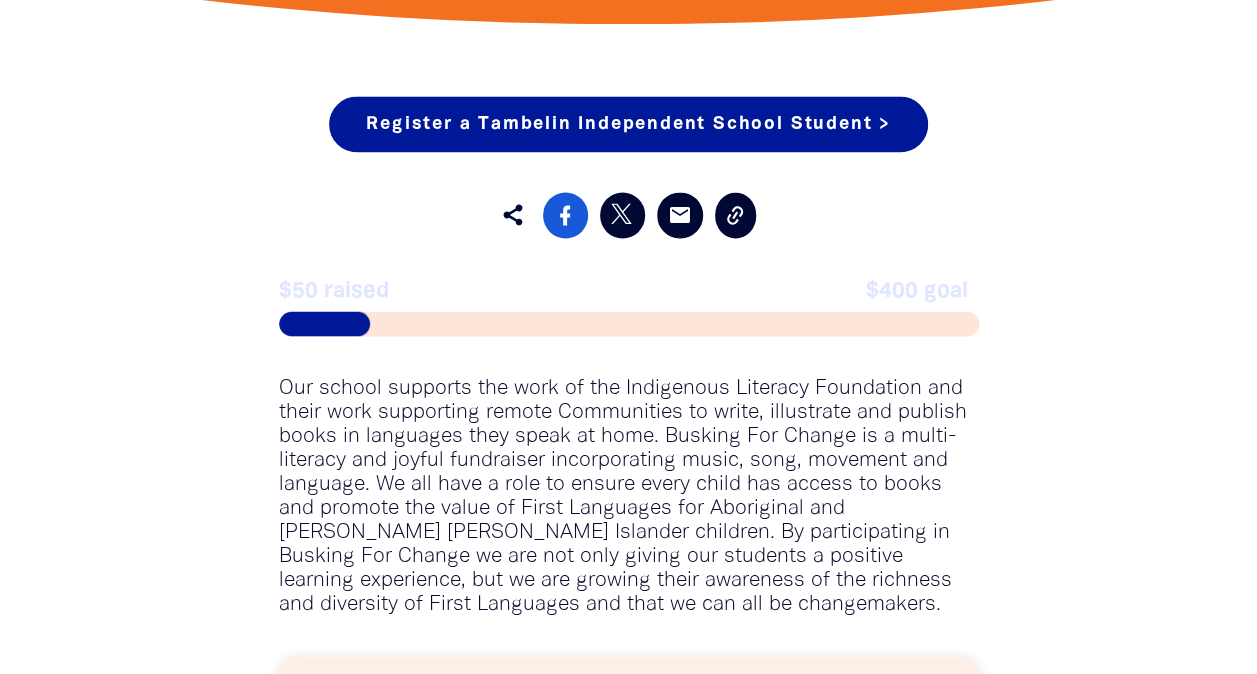 click 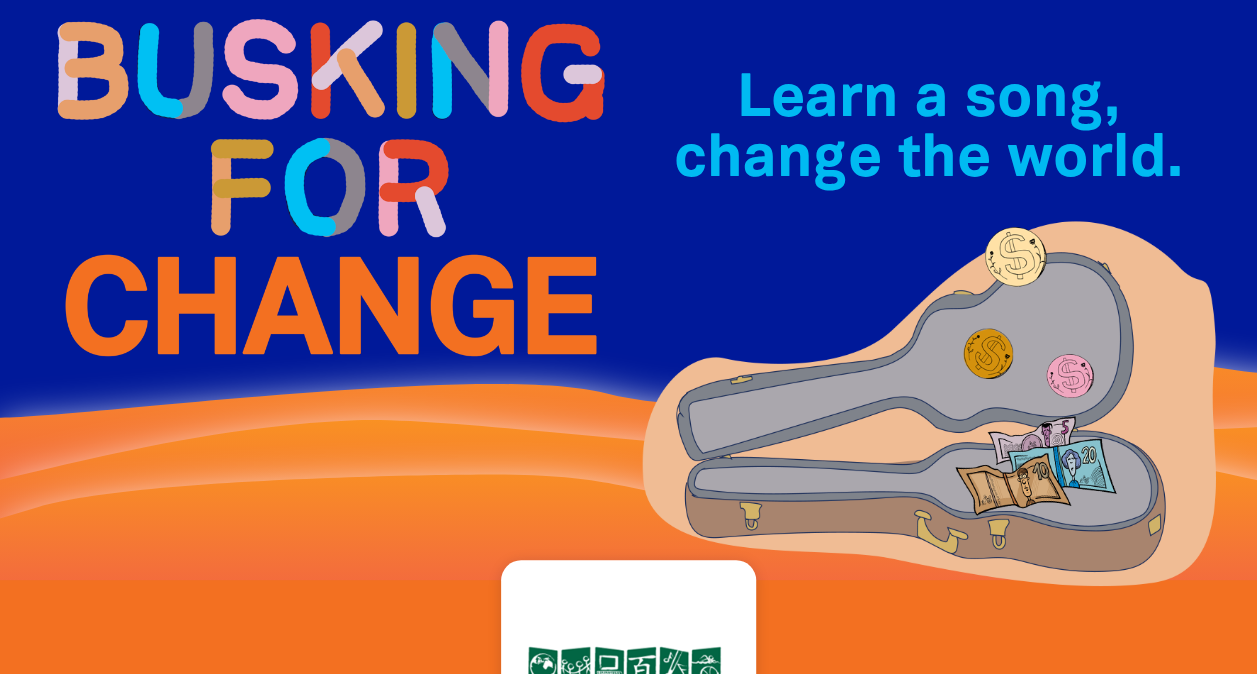 scroll, scrollTop: 681, scrollLeft: 0, axis: vertical 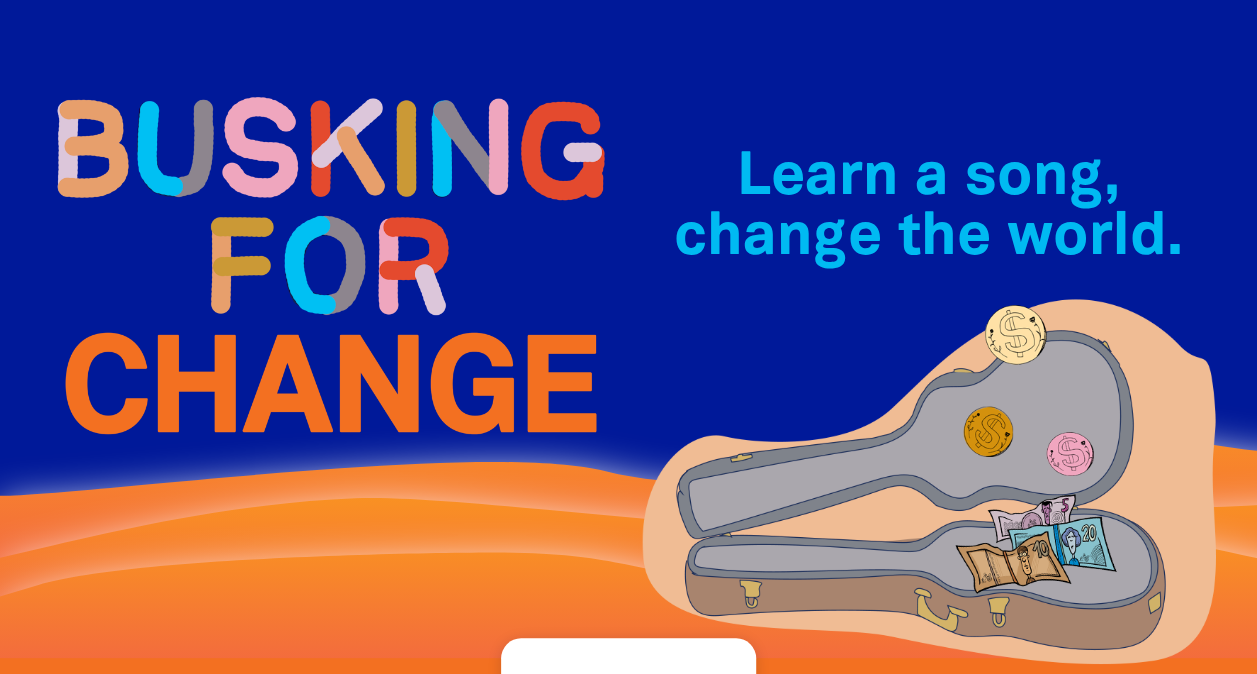 click on "Learn a song, change the world.﻿" at bounding box center (929, 313) 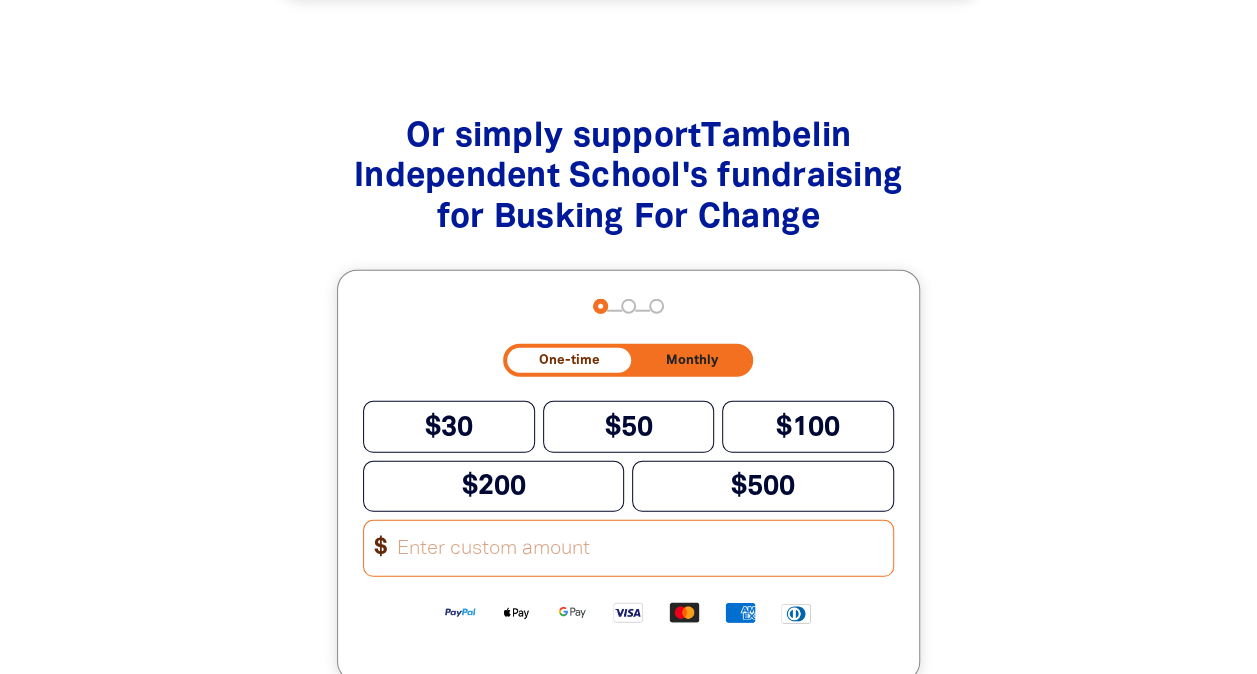 scroll, scrollTop: 2418, scrollLeft: 0, axis: vertical 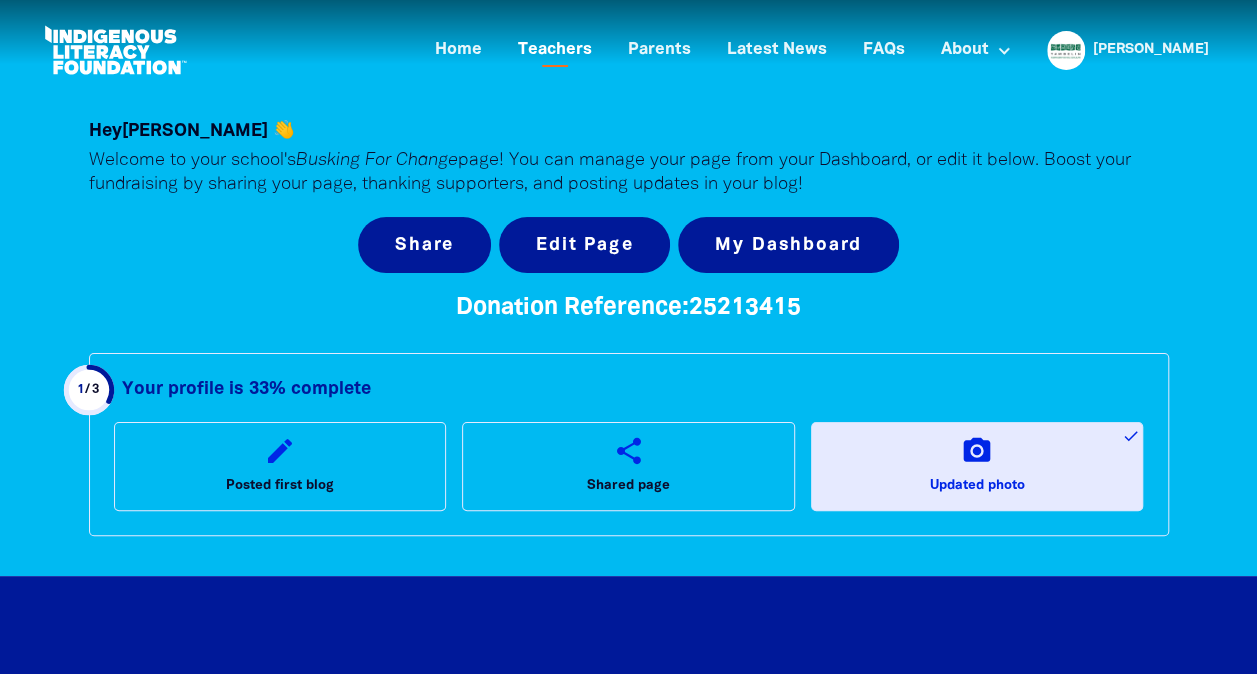 click on "Teachers" at bounding box center [555, 50] 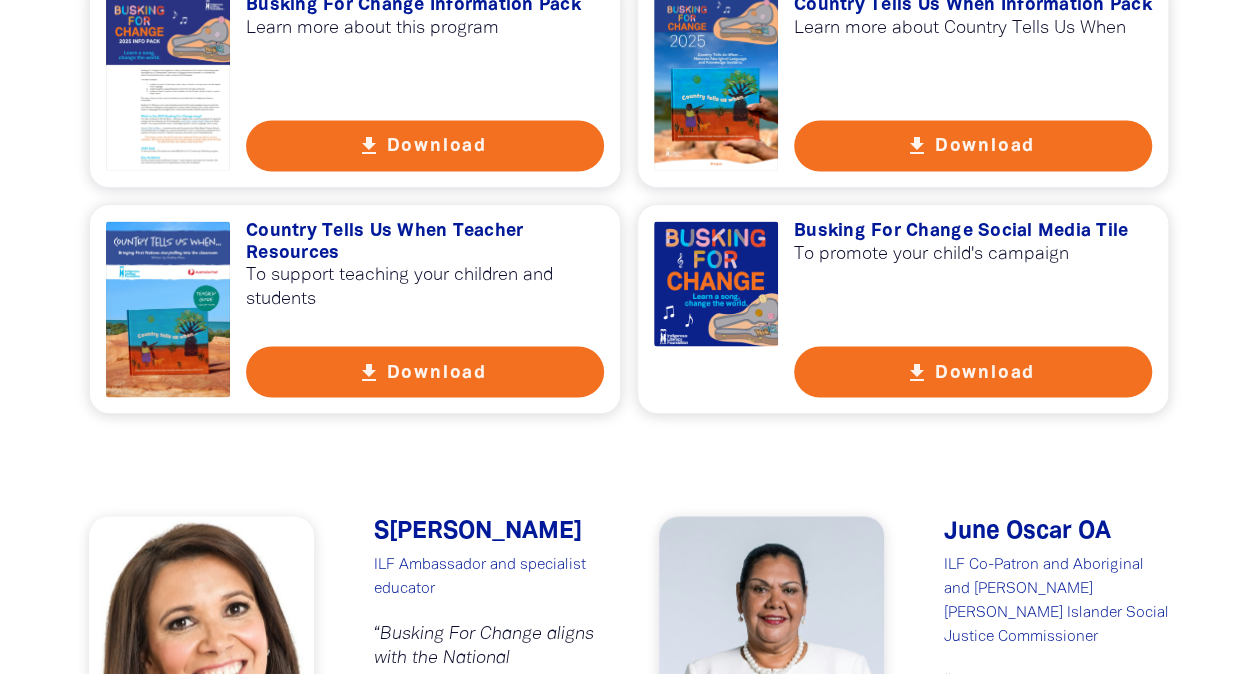 scroll, scrollTop: 1595, scrollLeft: 0, axis: vertical 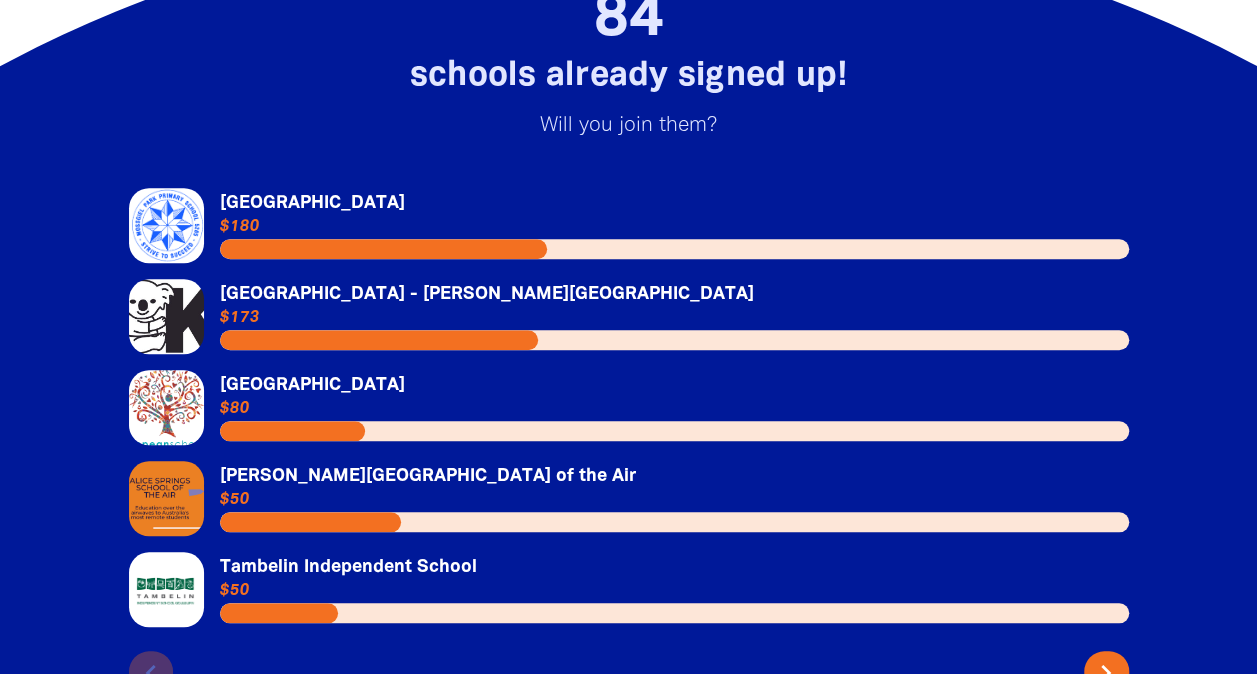 click on "Link to [GEOGRAPHIC_DATA]" at bounding box center [629, 225] 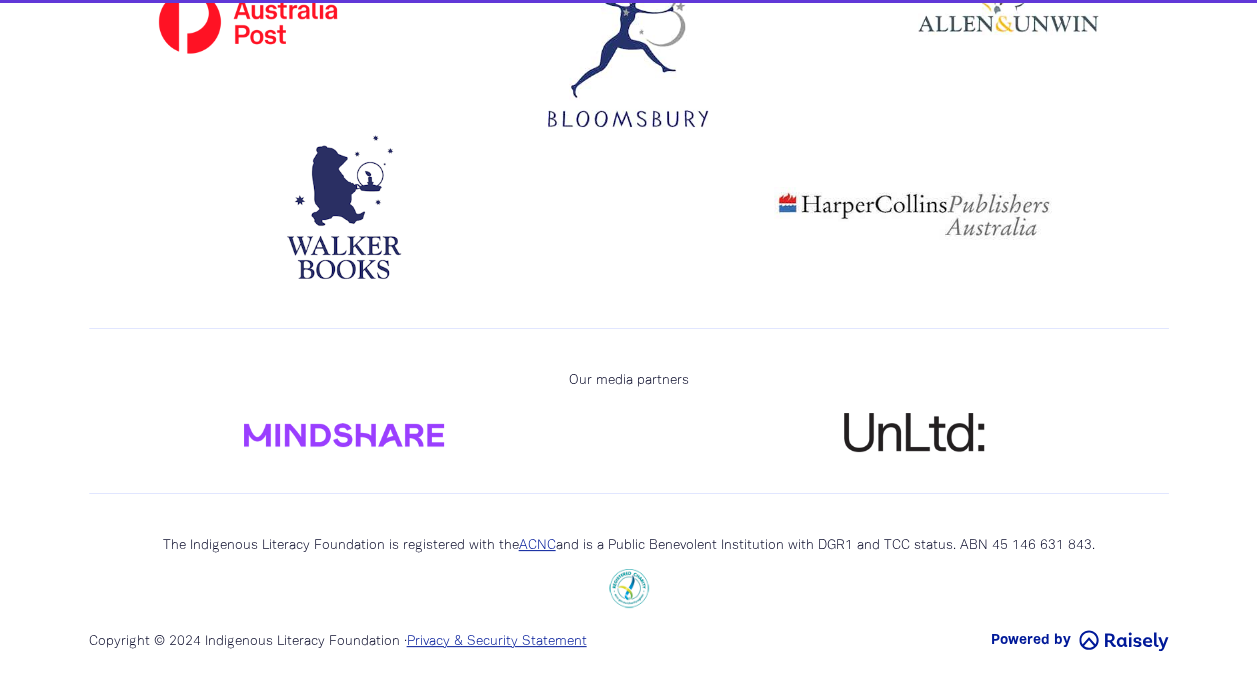 scroll, scrollTop: 0, scrollLeft: 0, axis: both 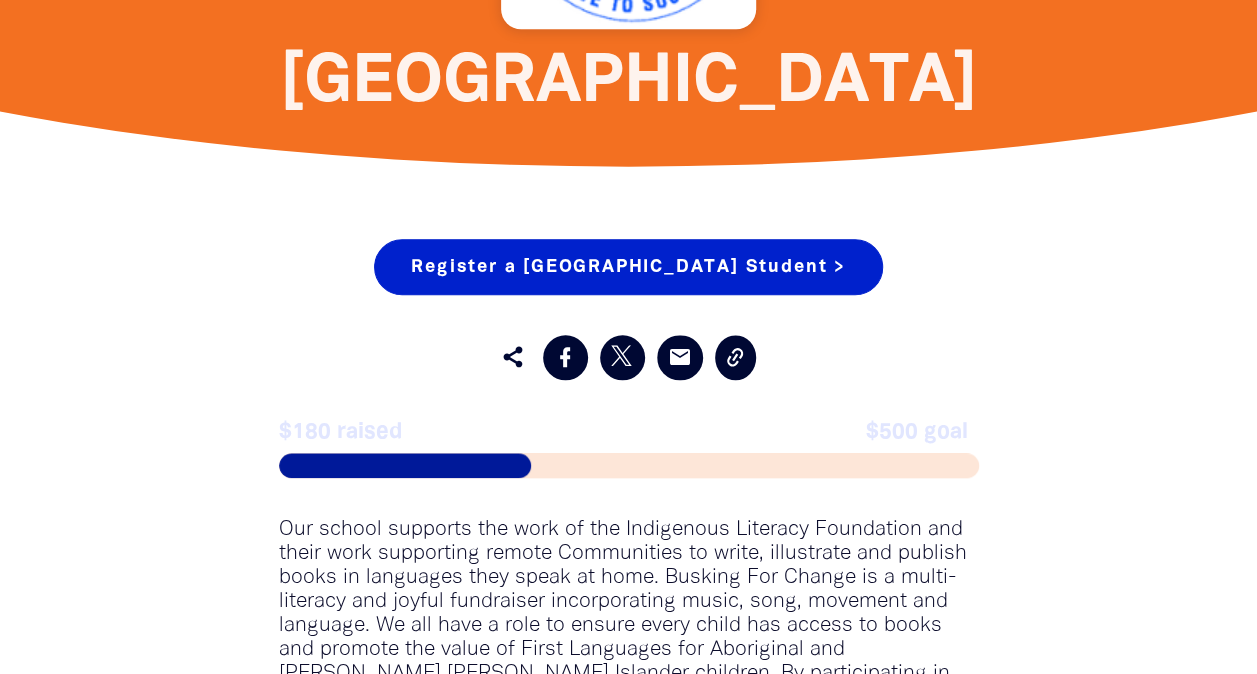 click on "Register a Mossgiel Park Primary School Student >" at bounding box center (628, 267) 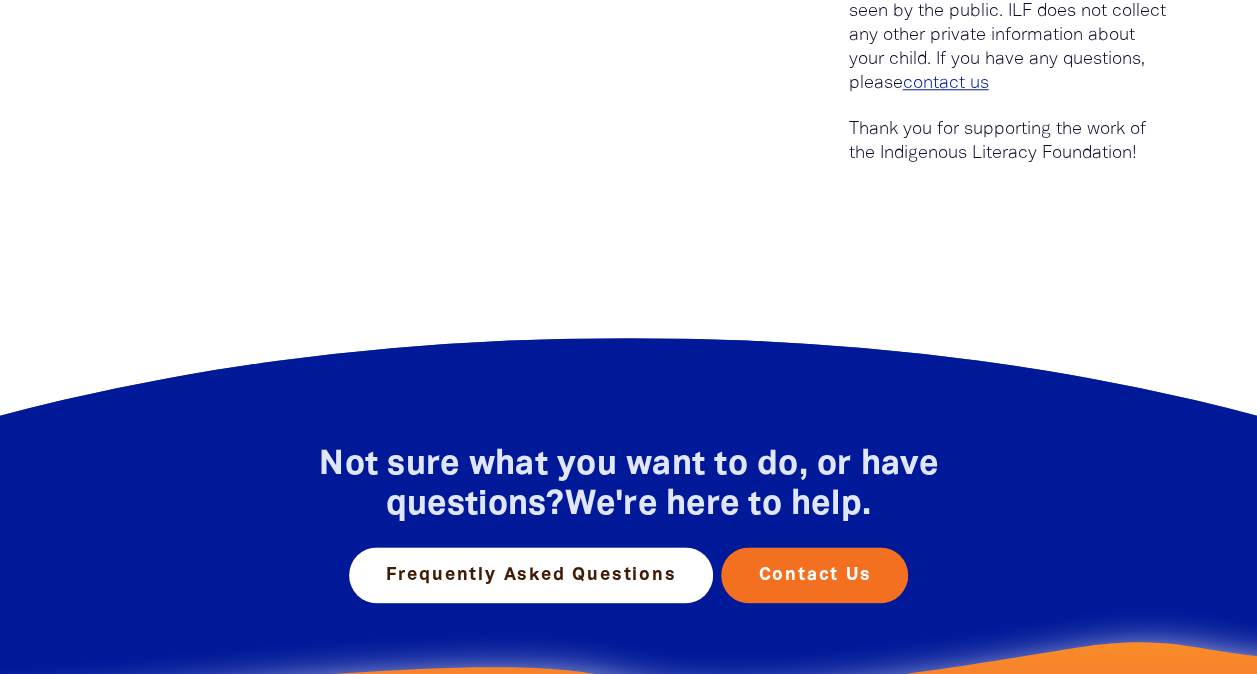 scroll, scrollTop: 0, scrollLeft: 0, axis: both 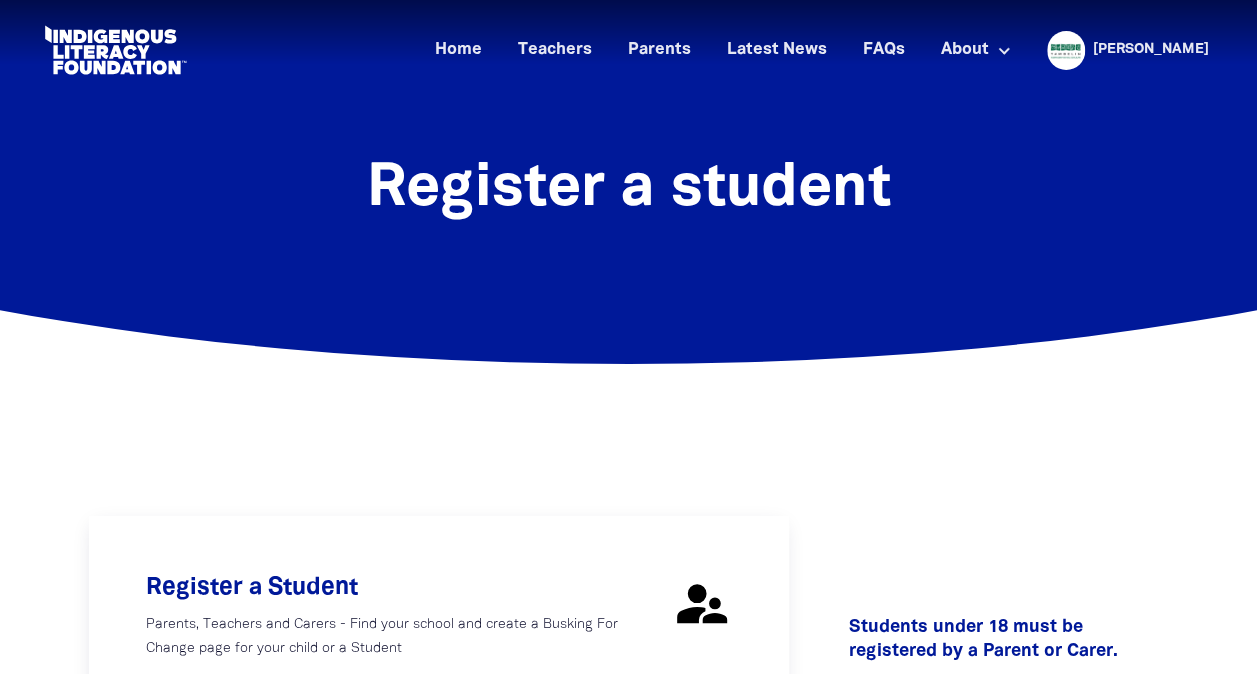 select on "teacher" 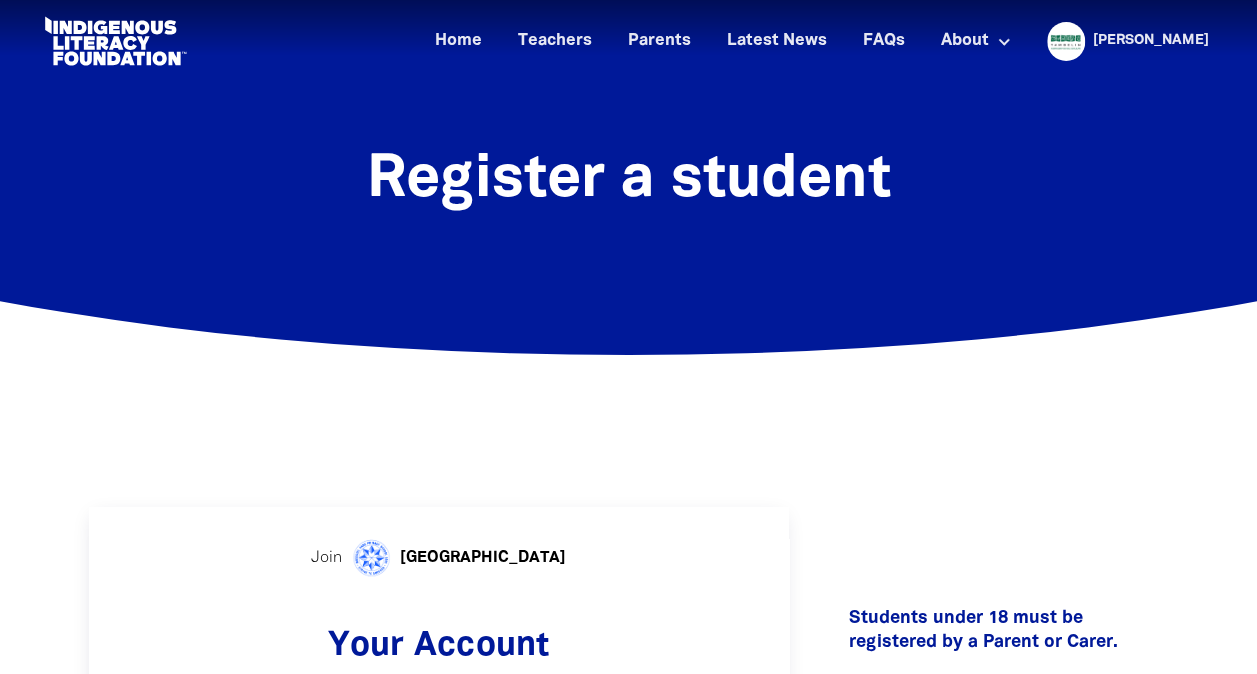 scroll, scrollTop: 0, scrollLeft: 0, axis: both 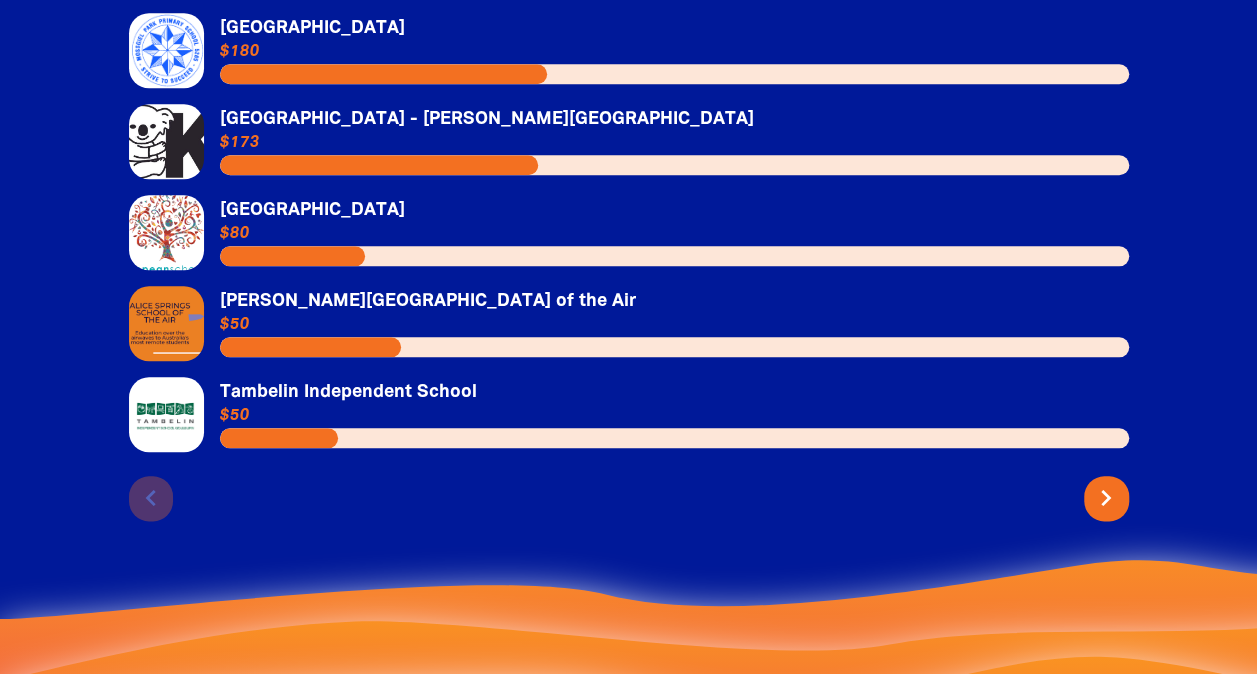 click on "Link to [PERSON_NAME][GEOGRAPHIC_DATA] of the Air" at bounding box center (629, 323) 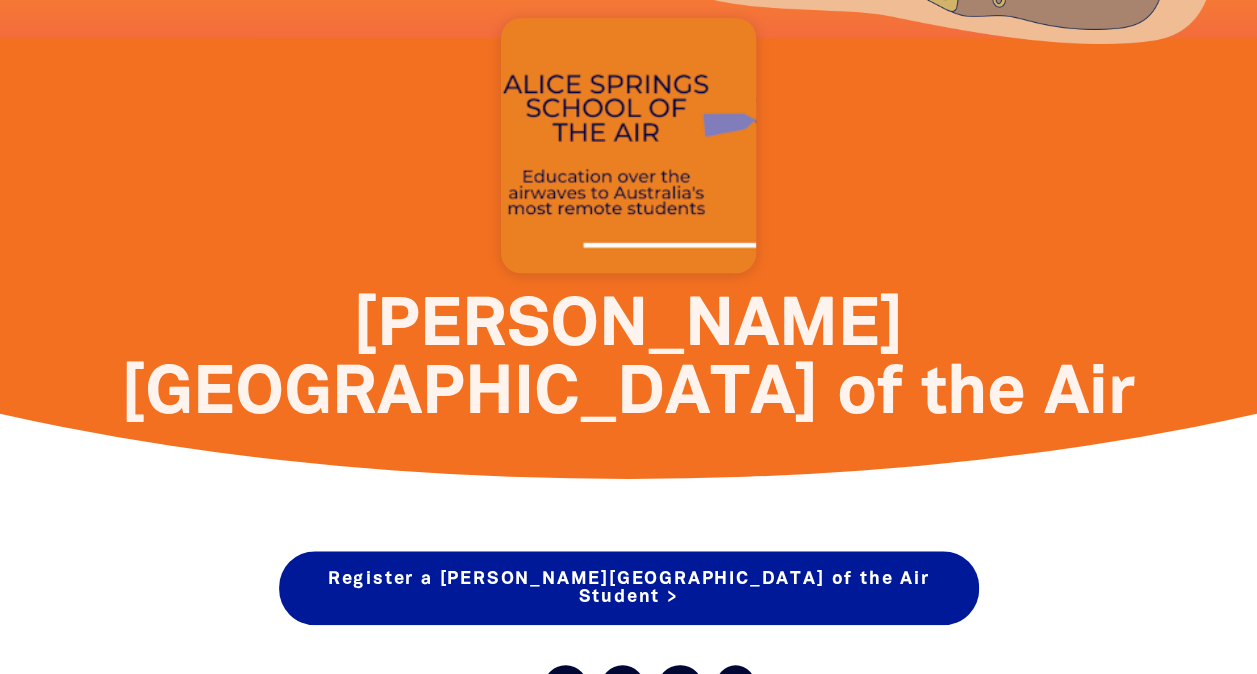 scroll, scrollTop: 651, scrollLeft: 0, axis: vertical 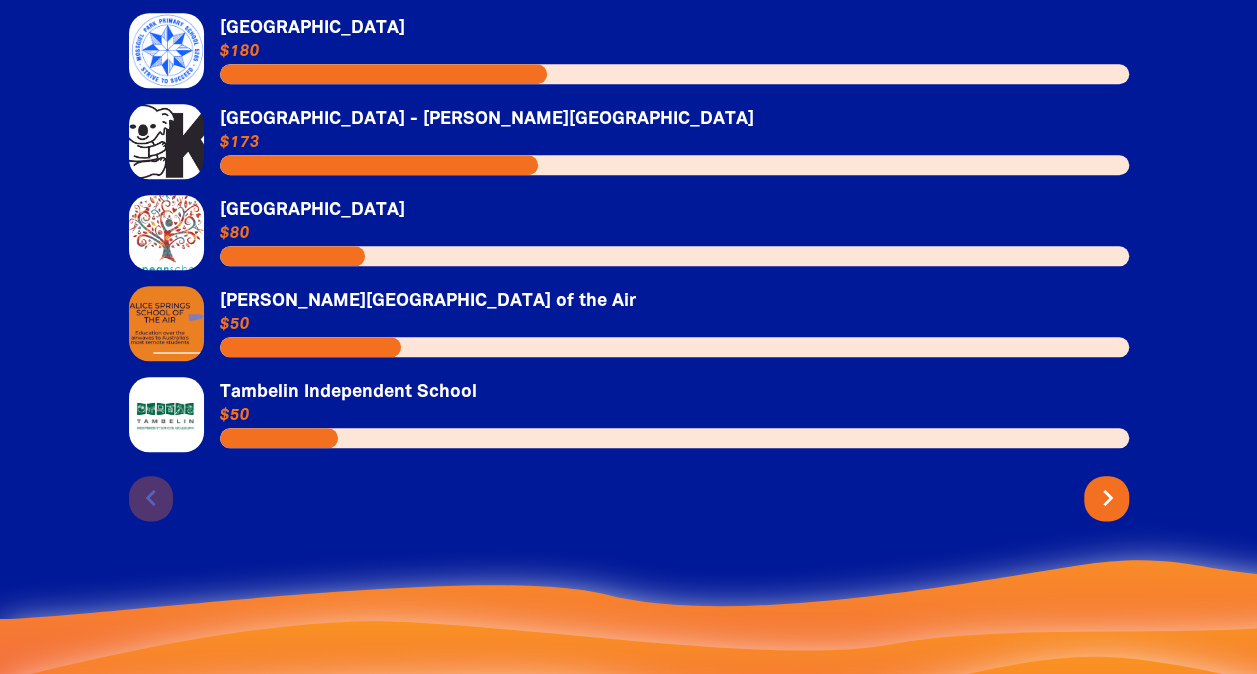 click on "chevron_right" at bounding box center (1108, 498) 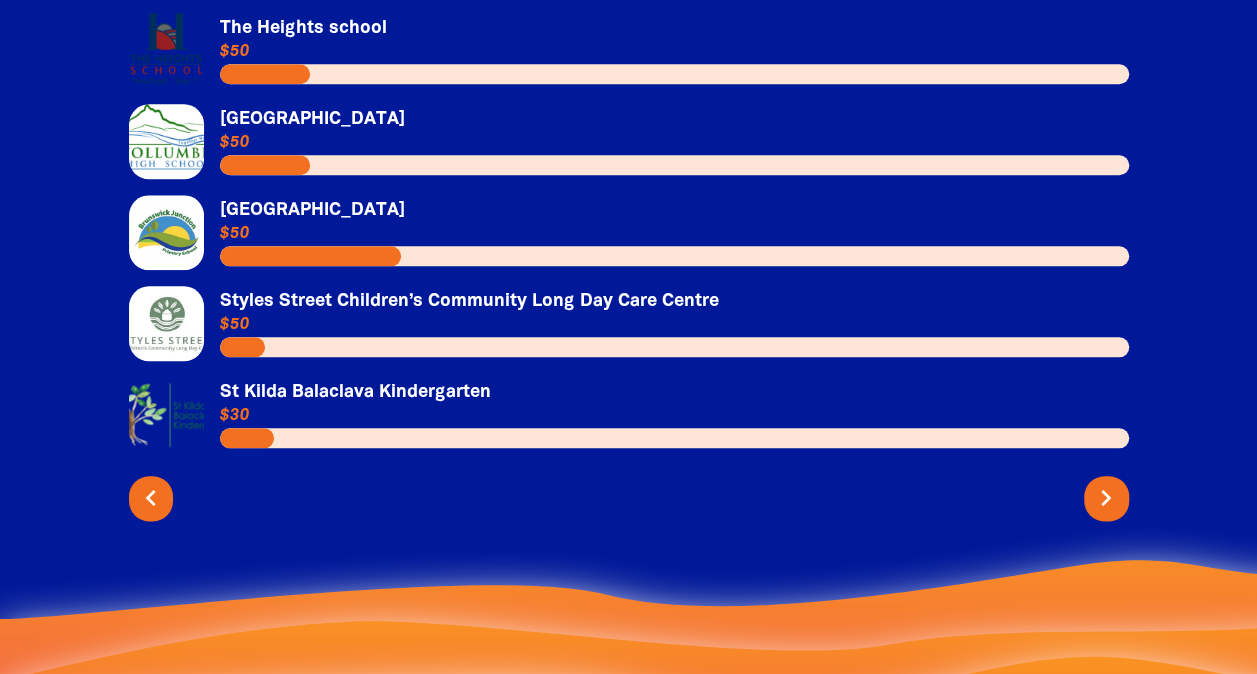 click on "Link to Wollumbin High School" at bounding box center (629, 141) 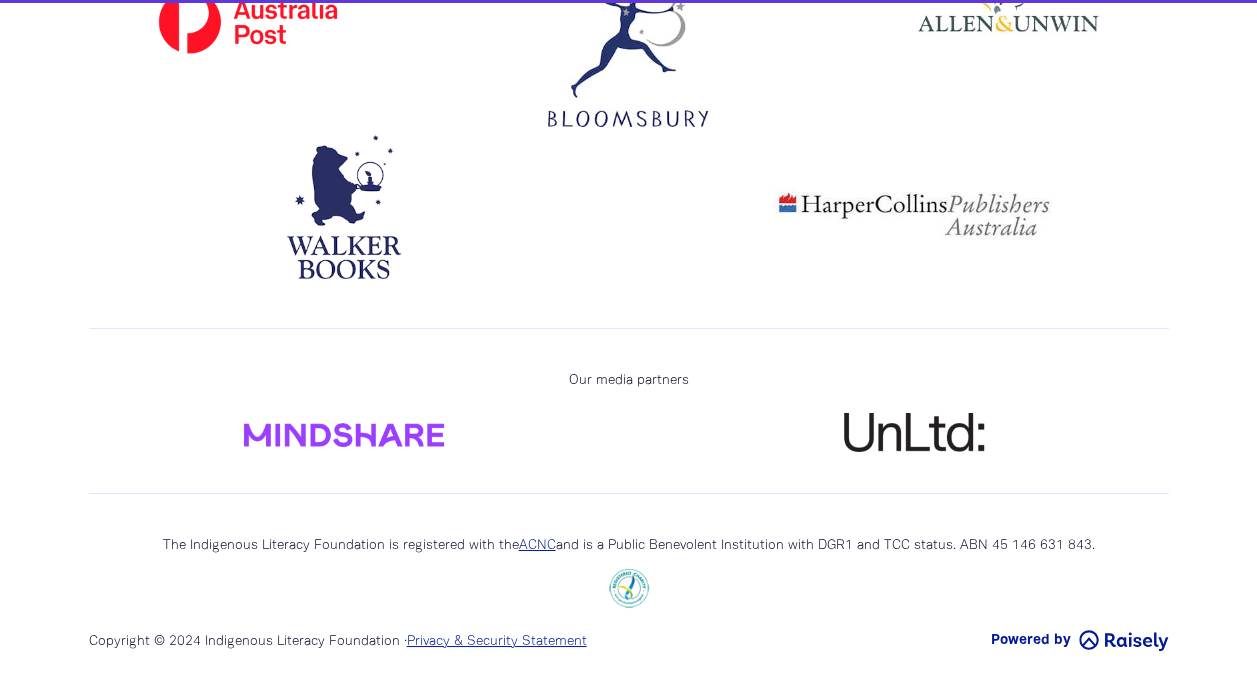 scroll, scrollTop: 0, scrollLeft: 0, axis: both 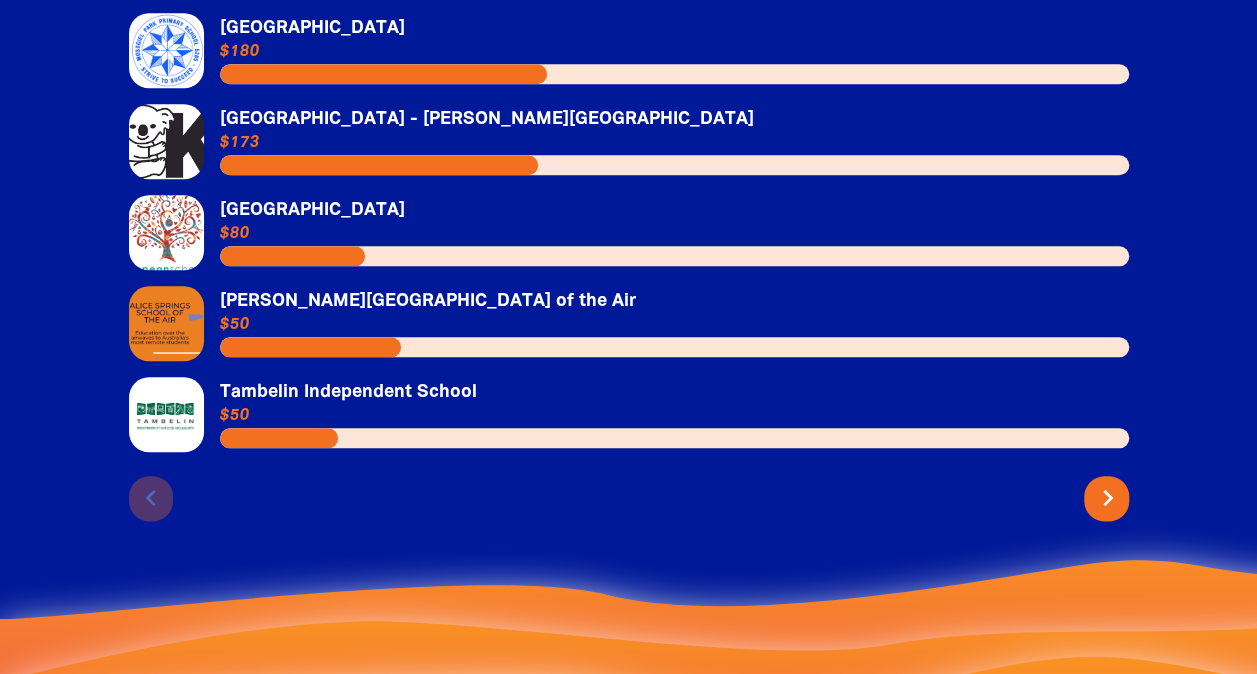 click on "chevron_right" at bounding box center [1108, 498] 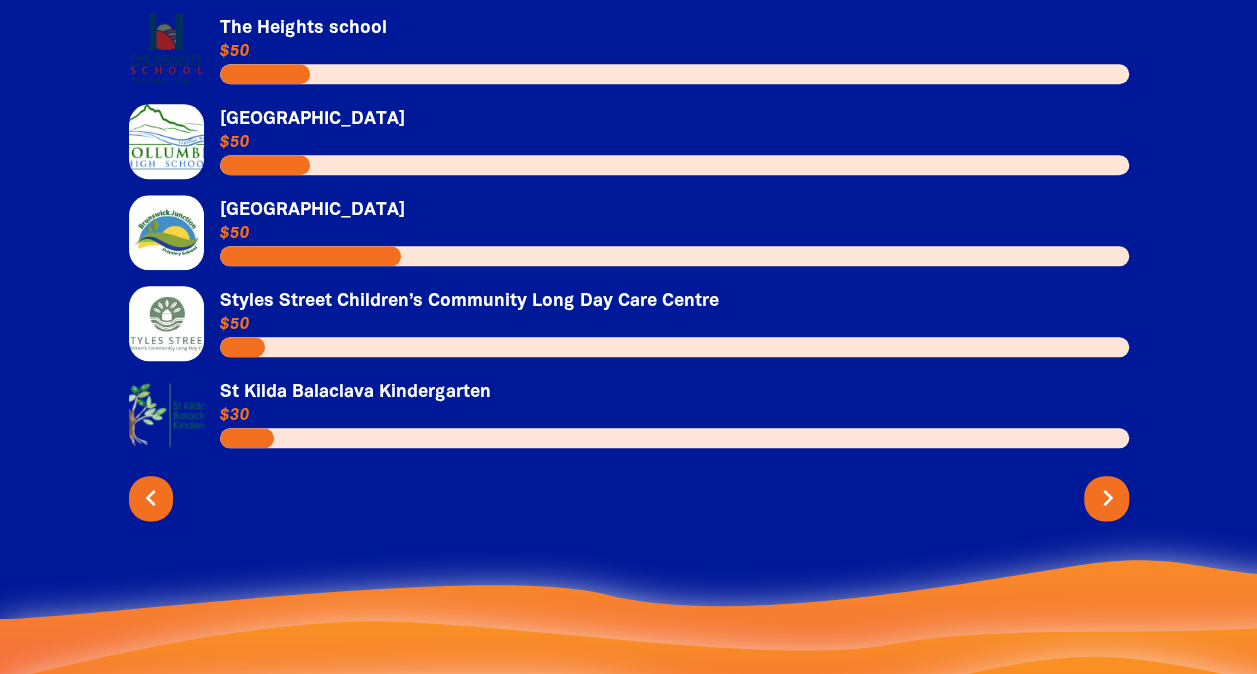 click on "chevron_right" at bounding box center [1108, 498] 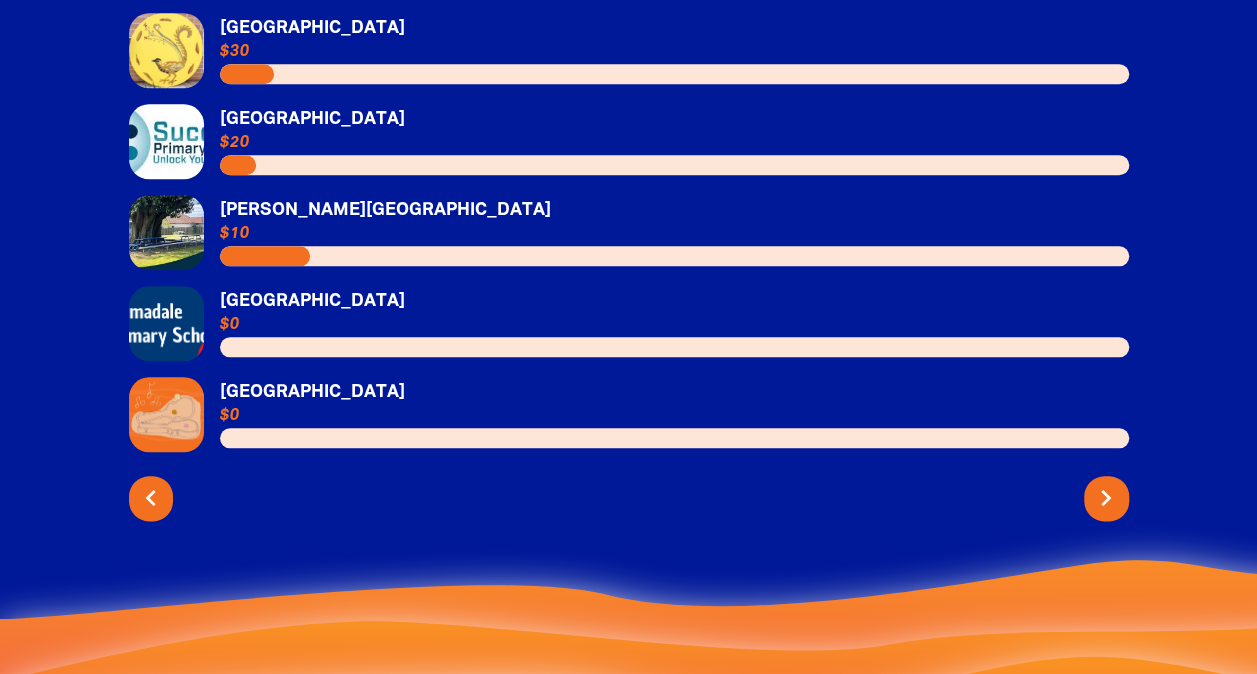 click on "Link to Summer Hill Public School" at bounding box center (629, 50) 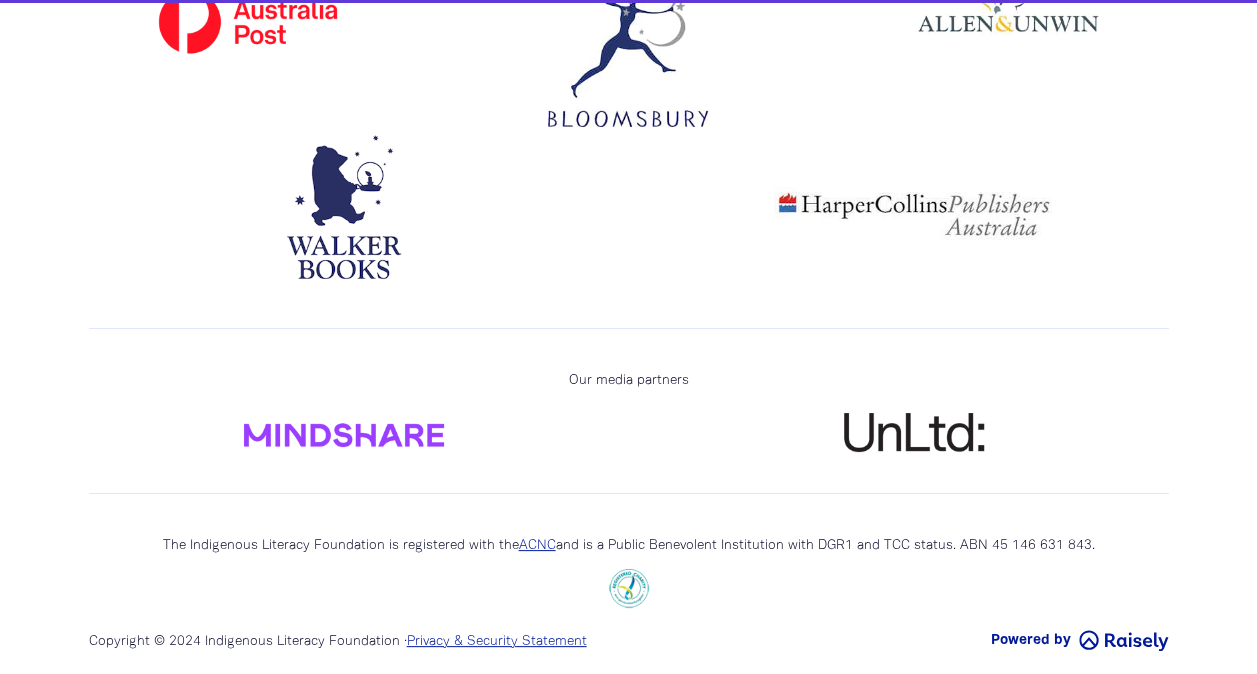 scroll, scrollTop: 0, scrollLeft: 0, axis: both 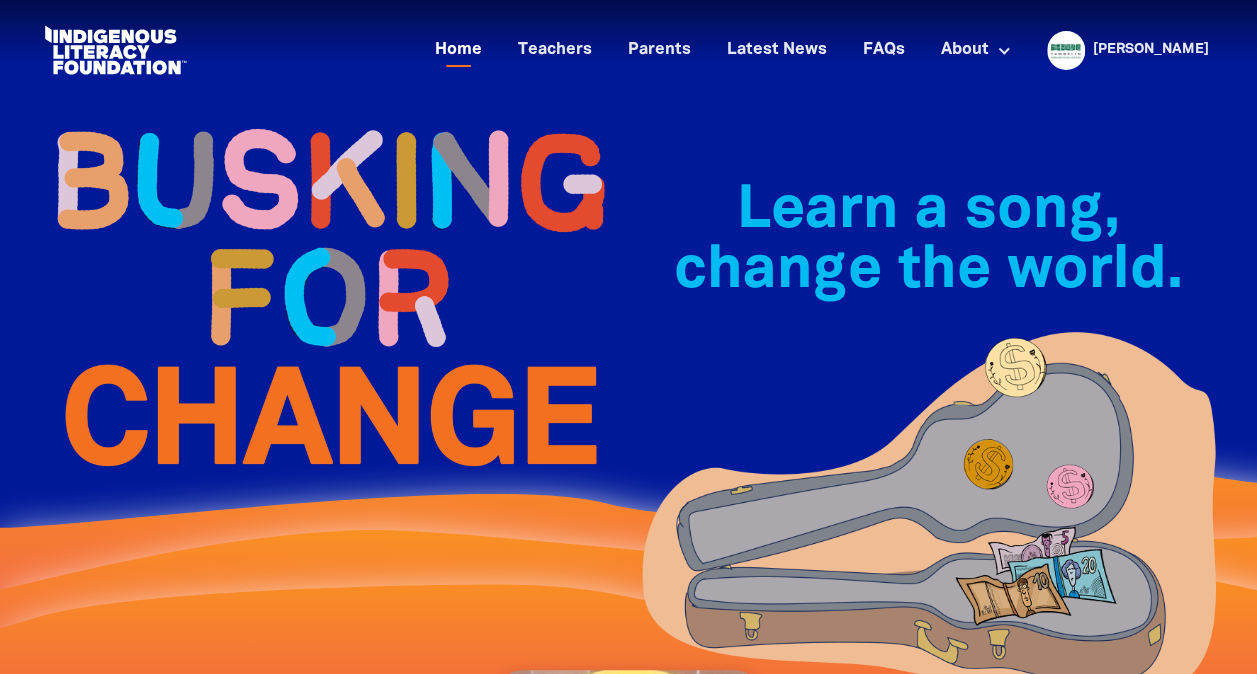 click on "Home" at bounding box center (458, 50) 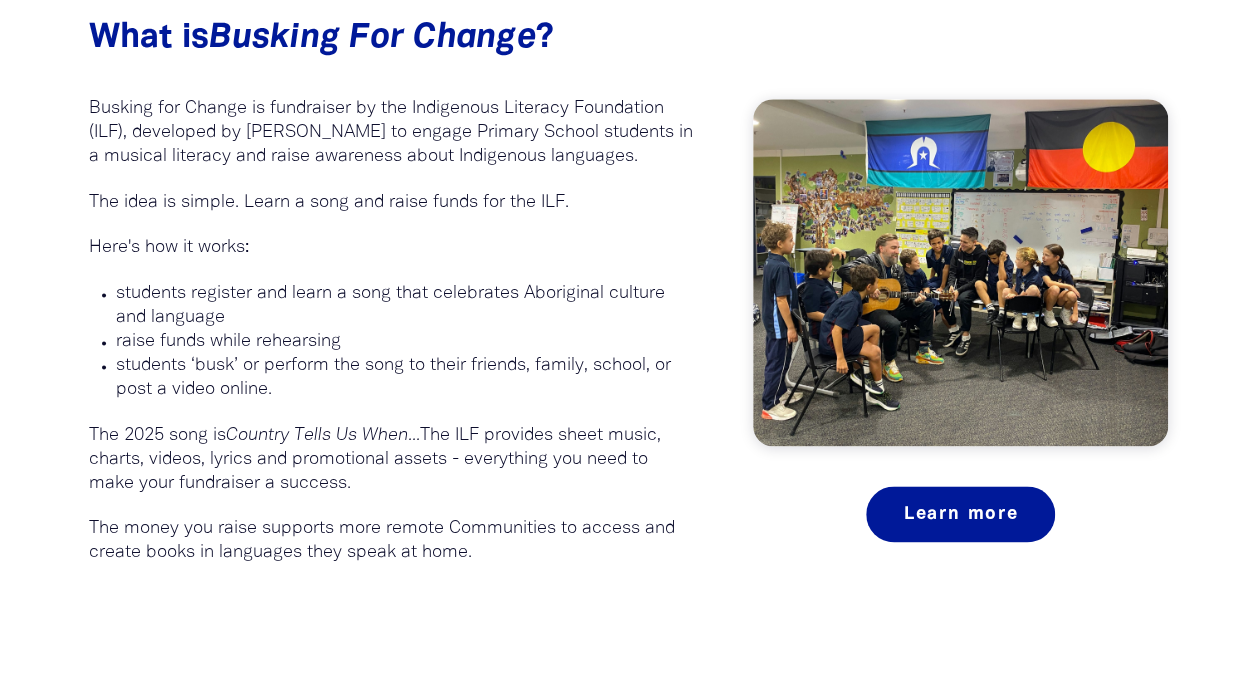scroll, scrollTop: 1200, scrollLeft: 0, axis: vertical 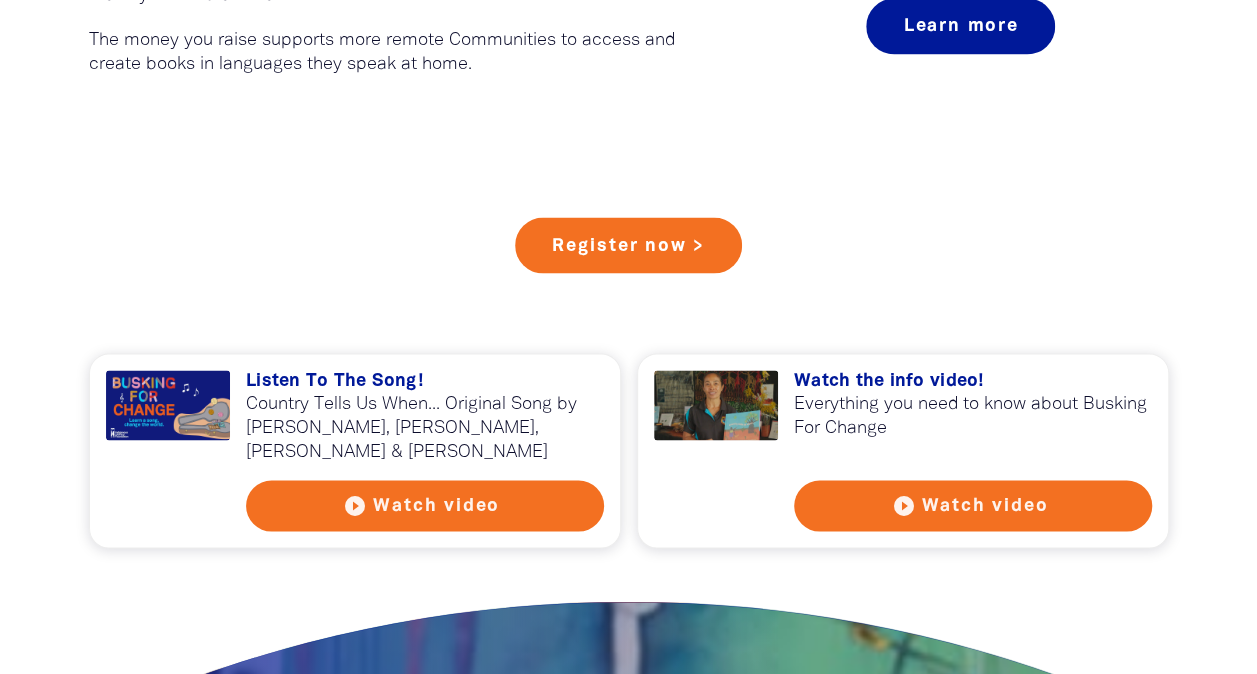 click on "play_circle_filled   Watch video" at bounding box center [425, 505] 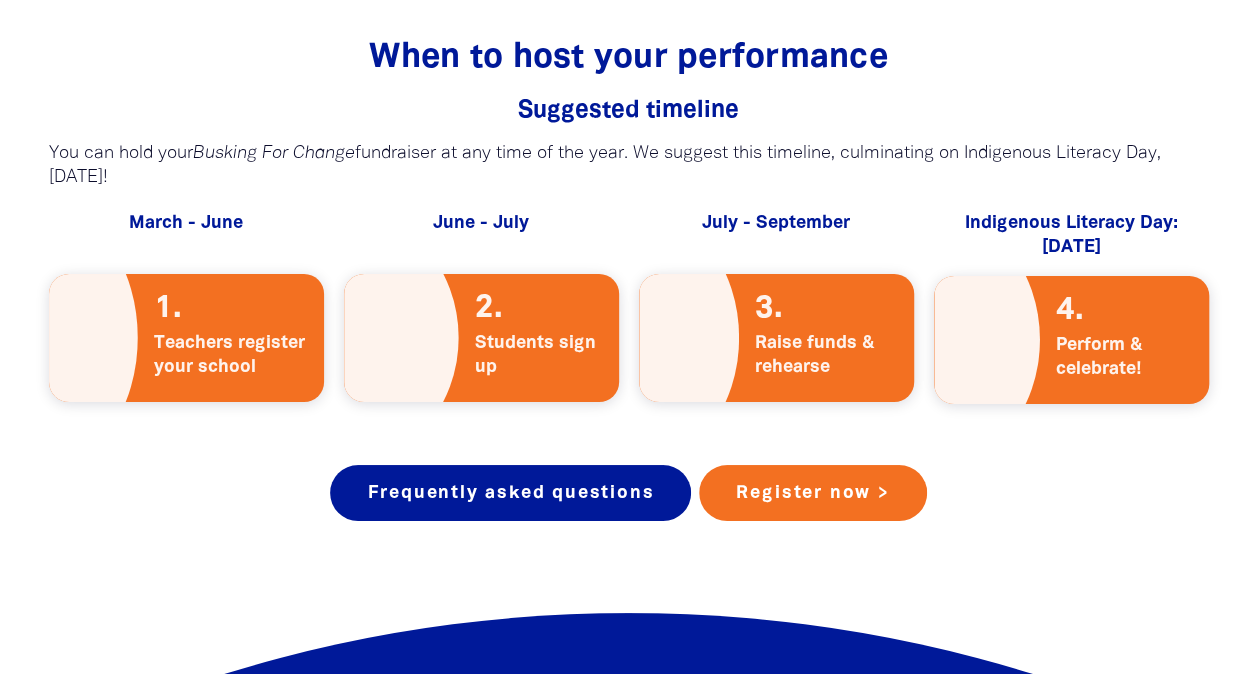 scroll, scrollTop: 3550, scrollLeft: 0, axis: vertical 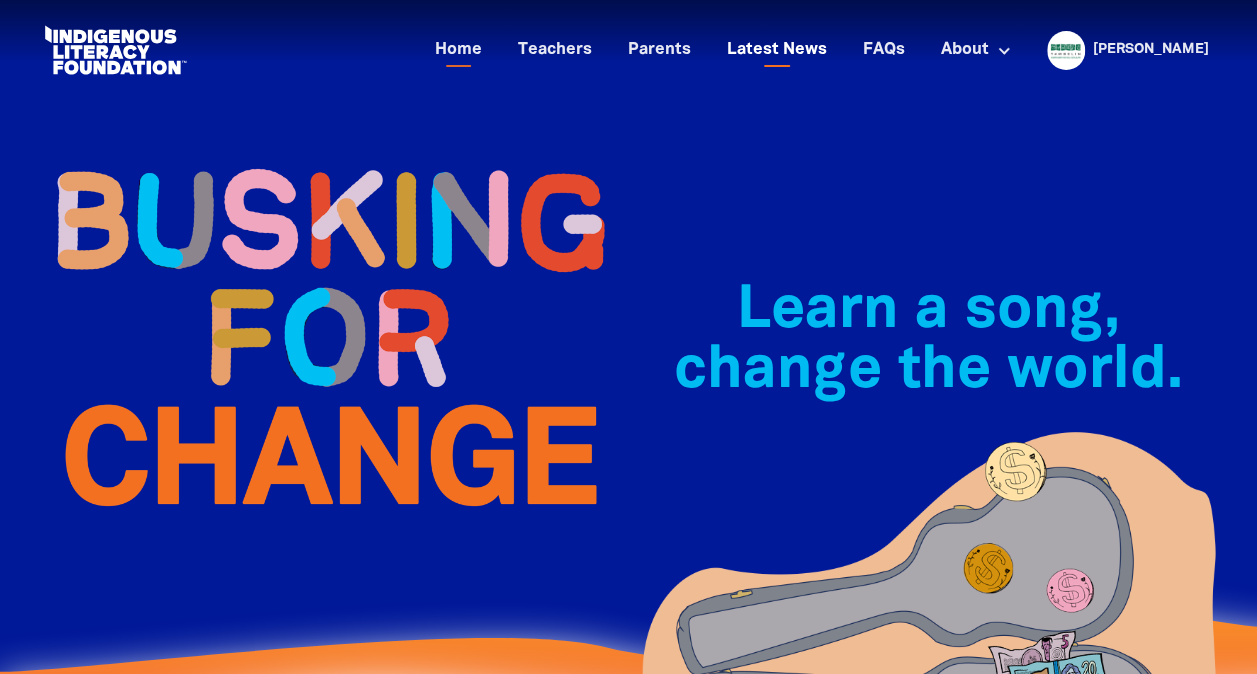 click on "Latest News" at bounding box center [777, 50] 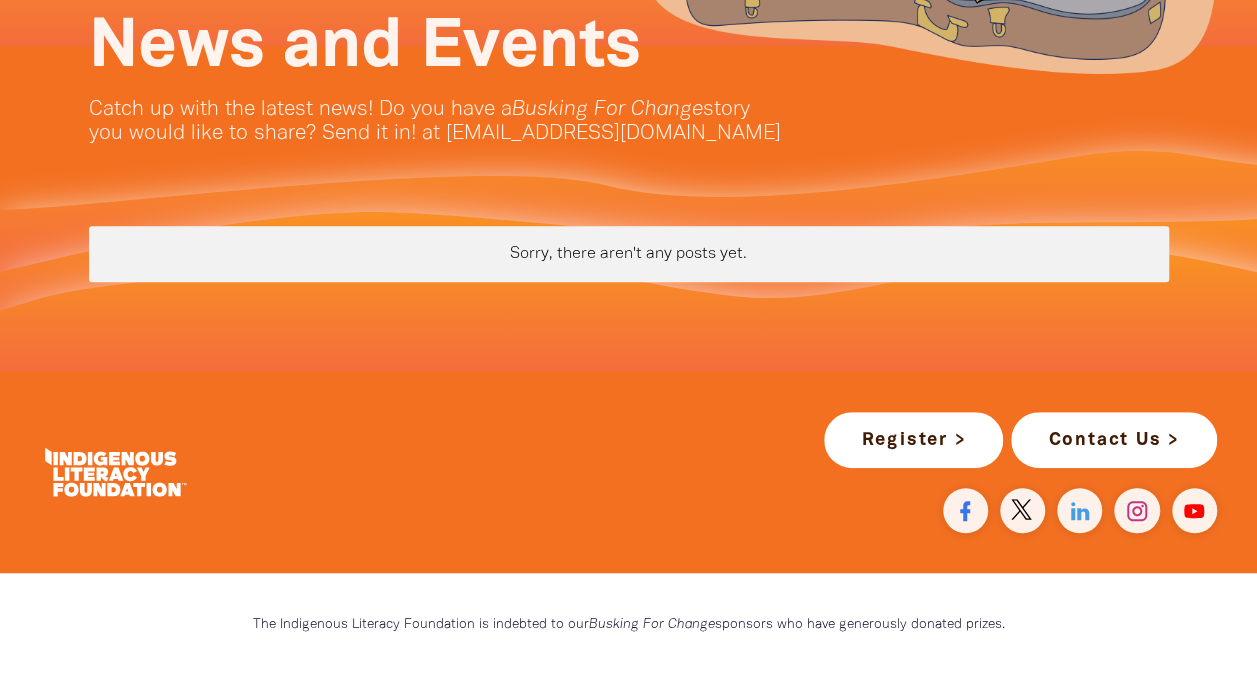 scroll, scrollTop: 0, scrollLeft: 0, axis: both 